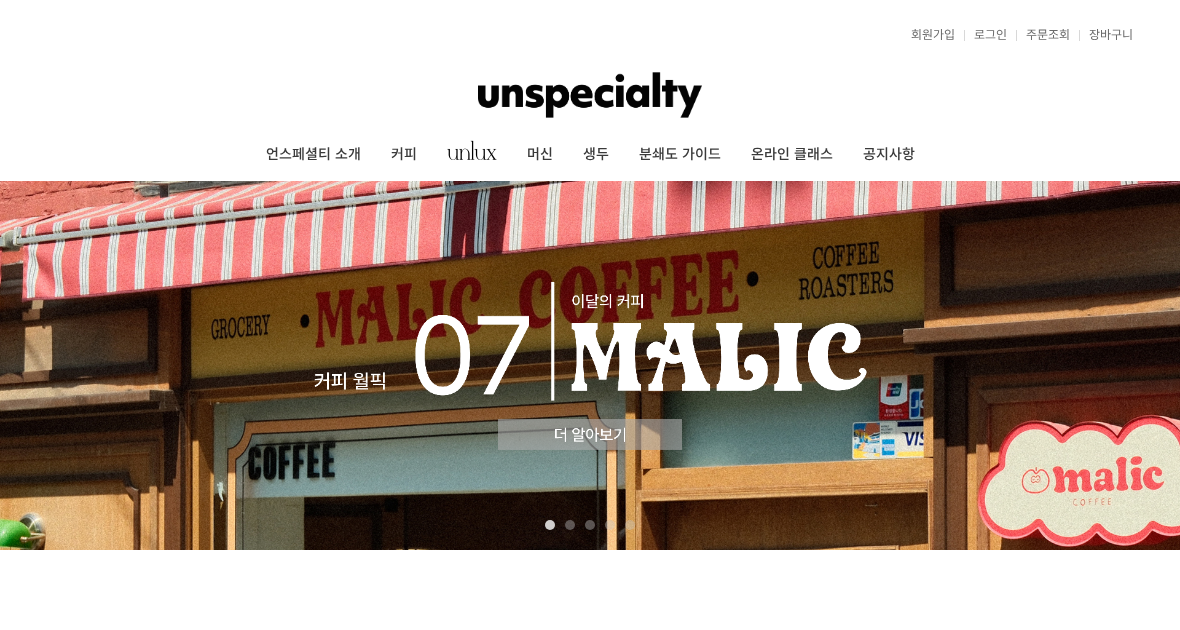 scroll, scrollTop: 0, scrollLeft: 0, axis: both 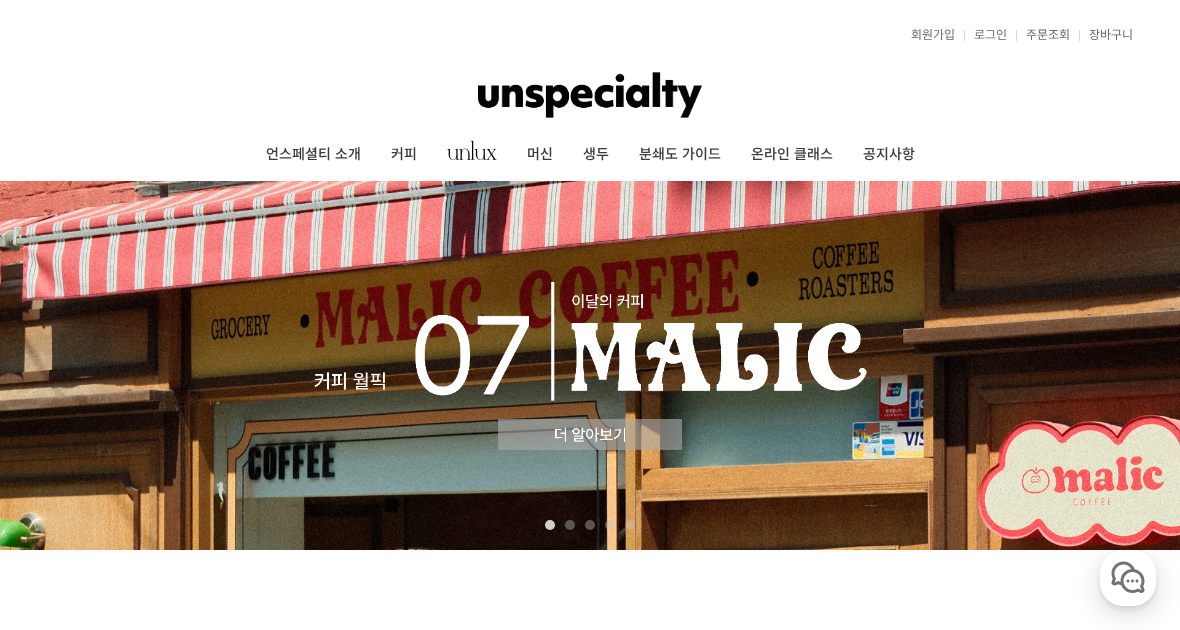 click on "커피" at bounding box center (404, 155) 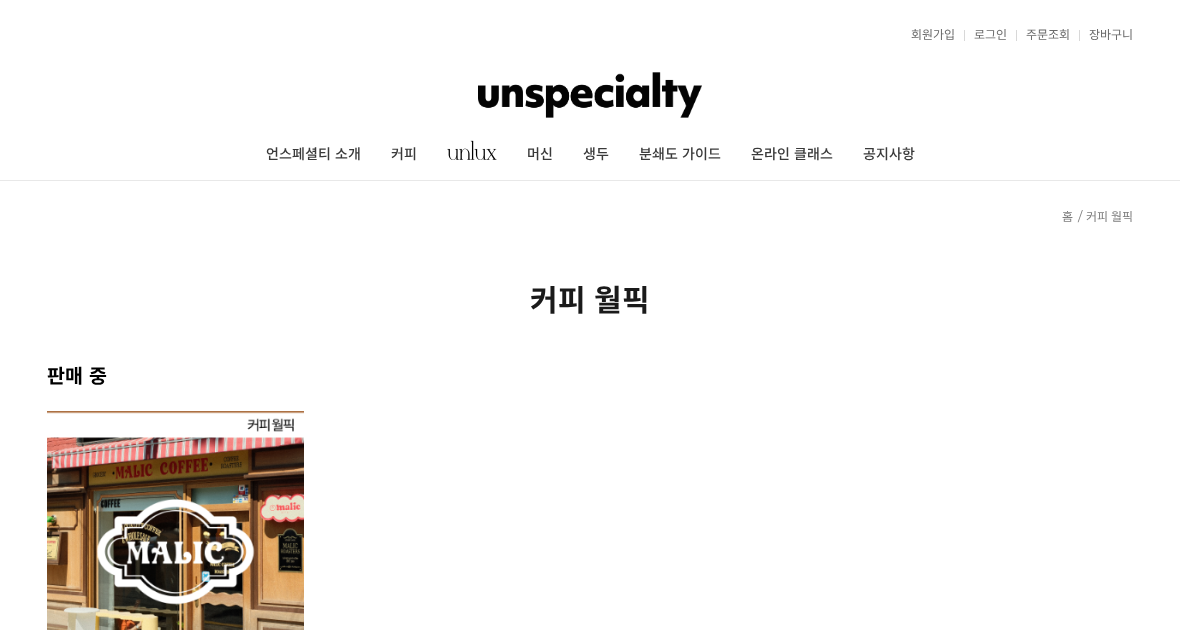 scroll, scrollTop: 0, scrollLeft: 0, axis: both 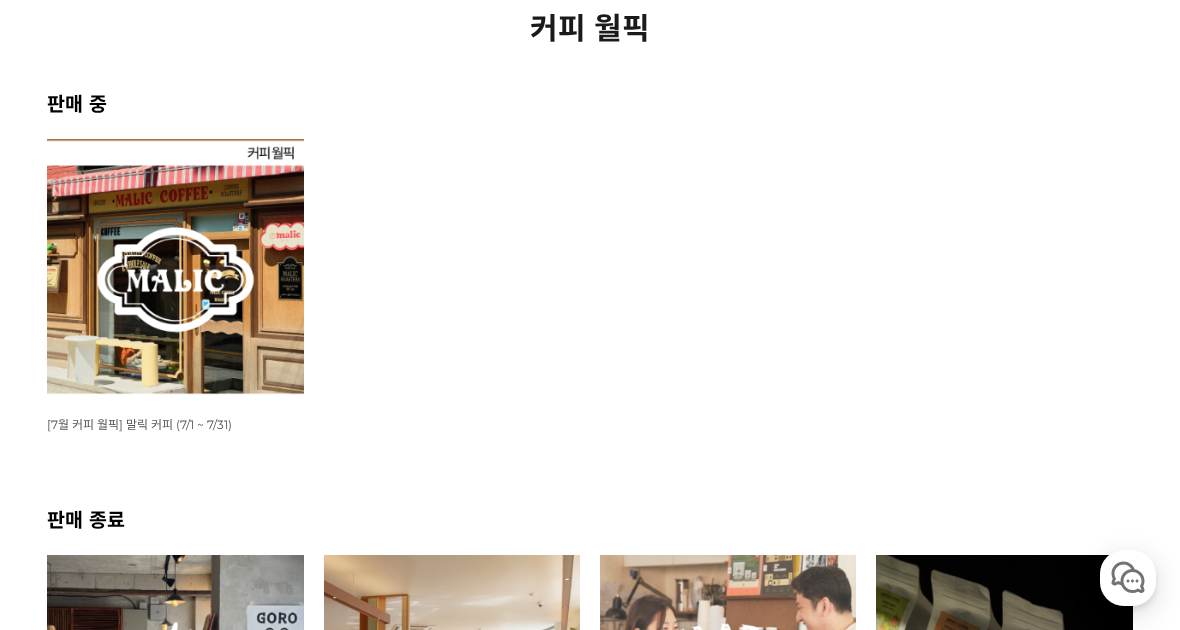 click at bounding box center (175, 267) 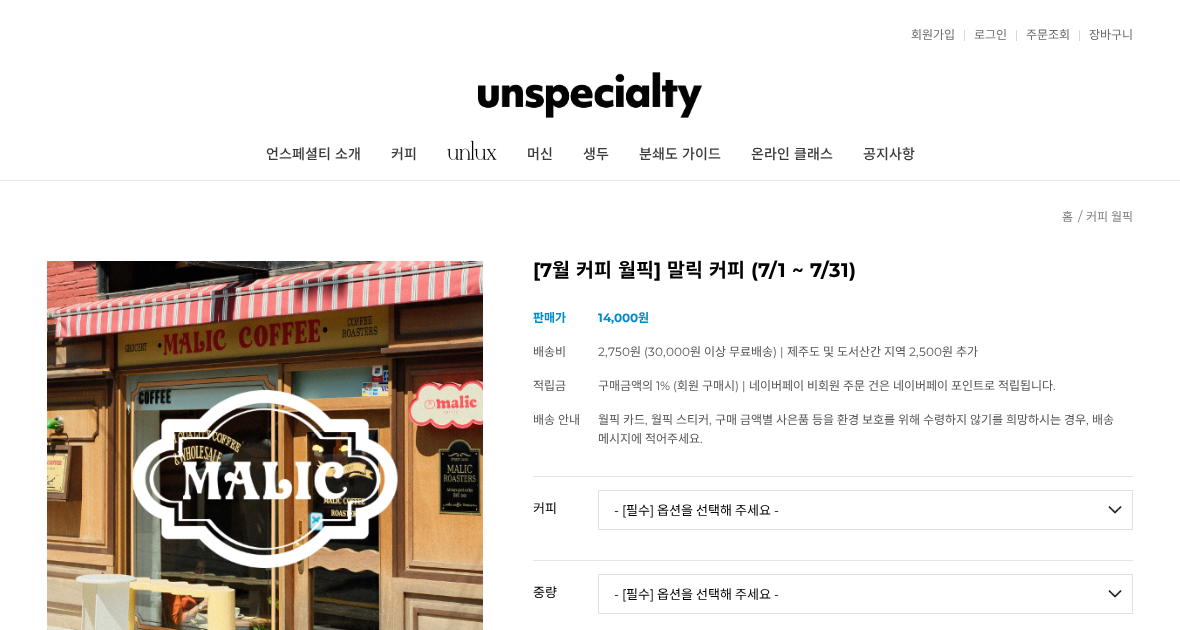 scroll, scrollTop: 0, scrollLeft: 0, axis: both 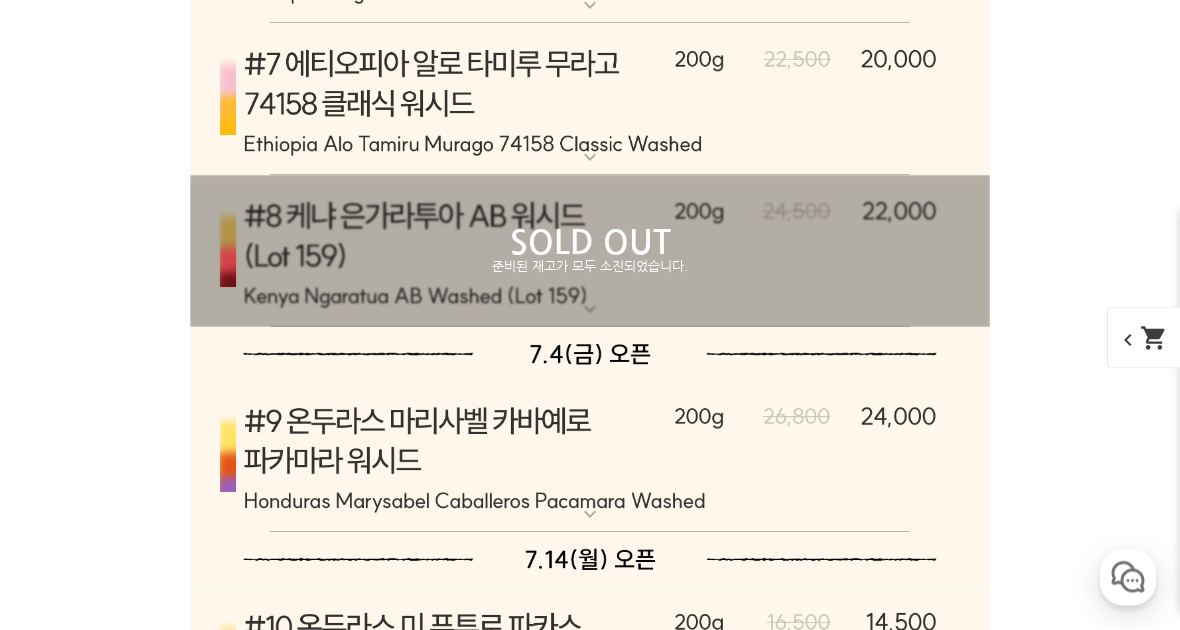 click at bounding box center [590, 458] 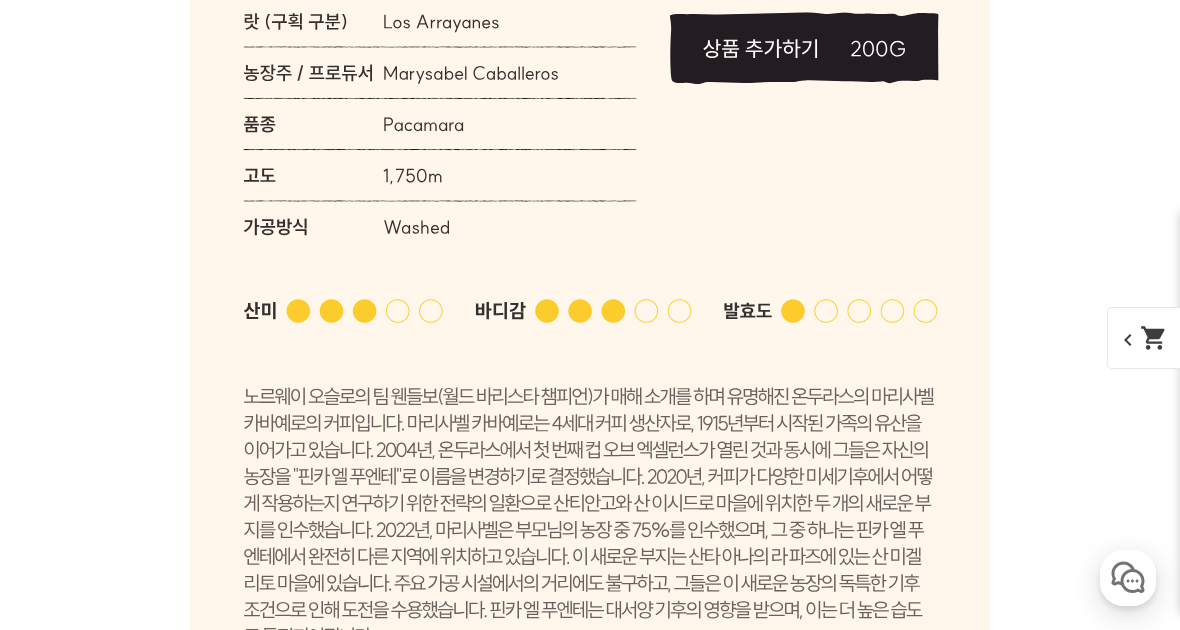 scroll, scrollTop: 9882, scrollLeft: 0, axis: vertical 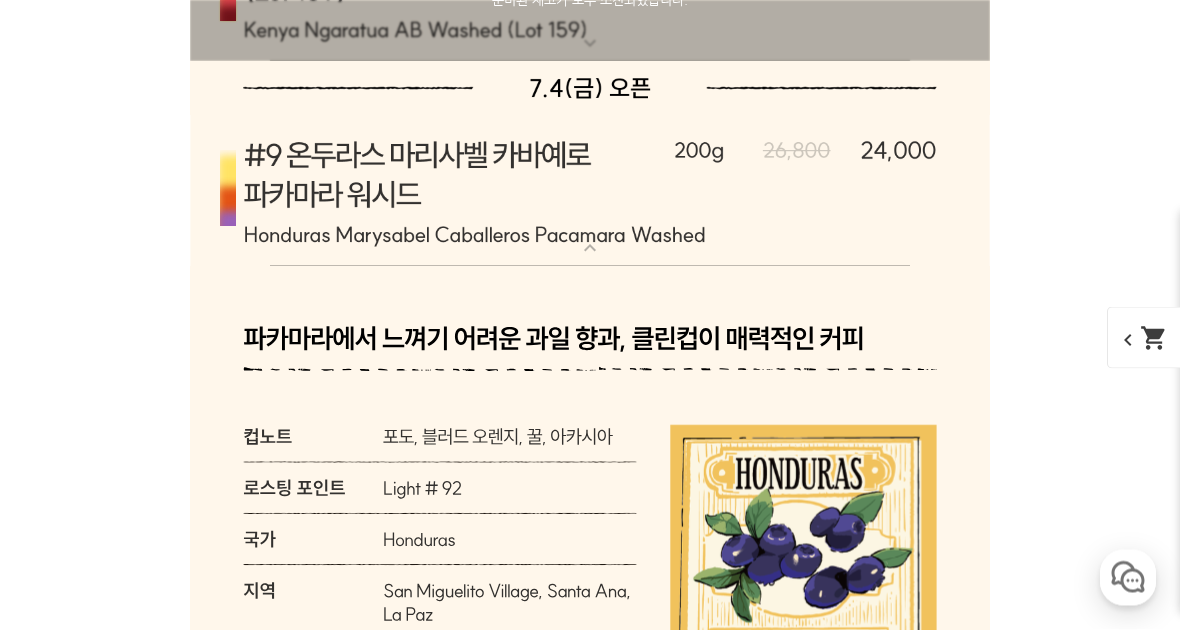 click at bounding box center (590, 192) 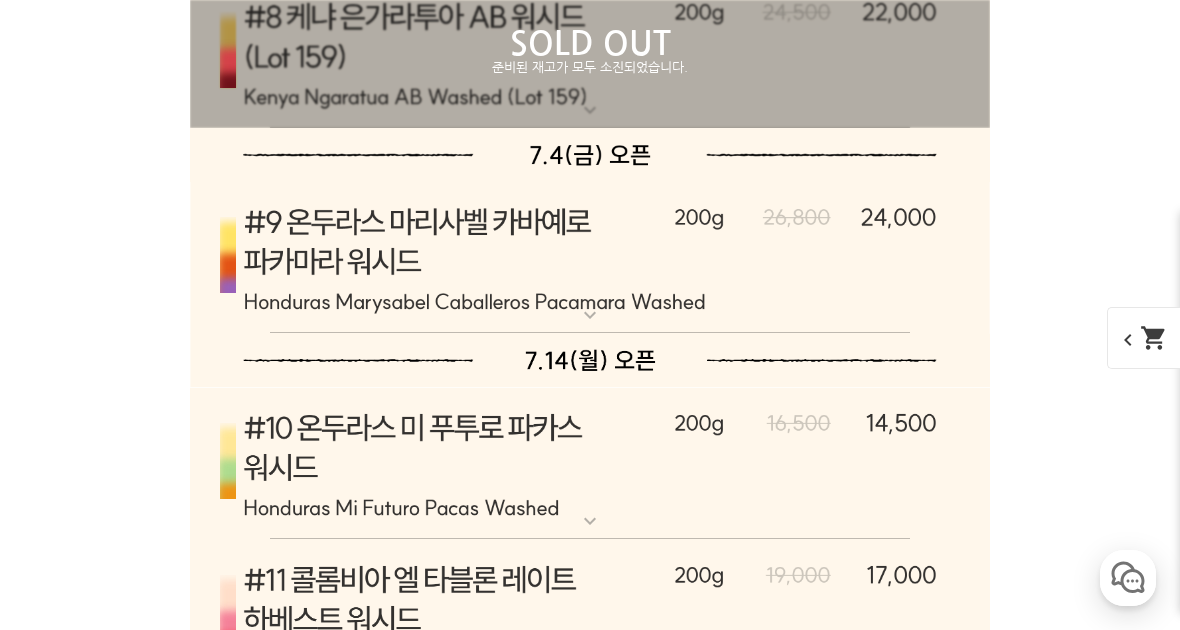 scroll, scrollTop: 9048, scrollLeft: 0, axis: vertical 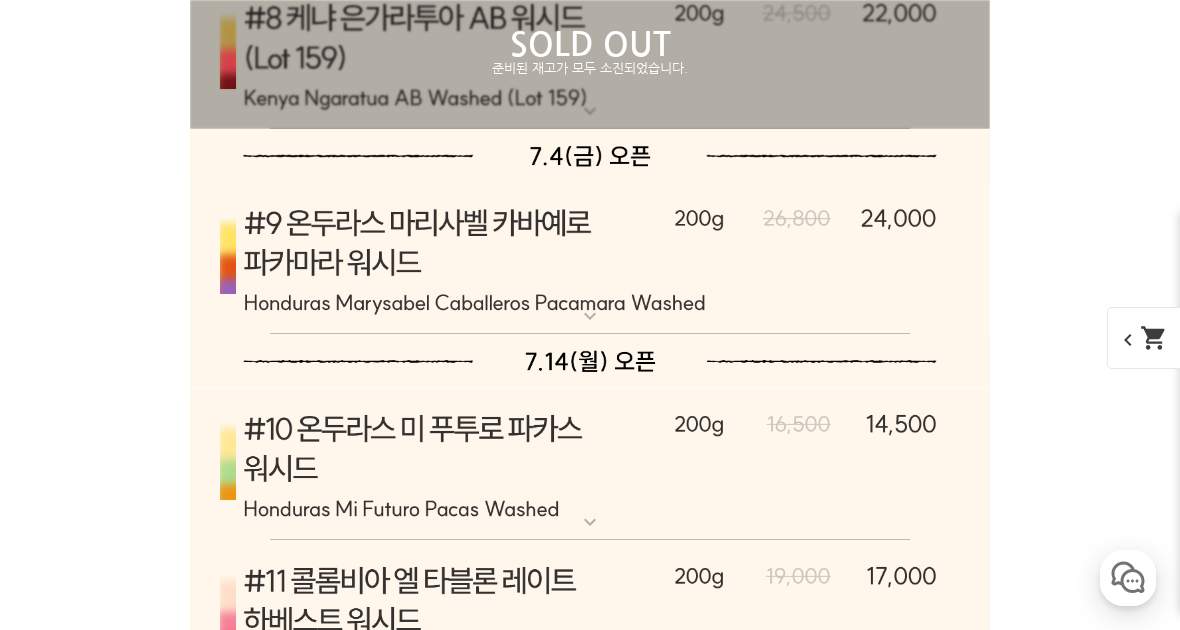 click at bounding box center [590, 464] 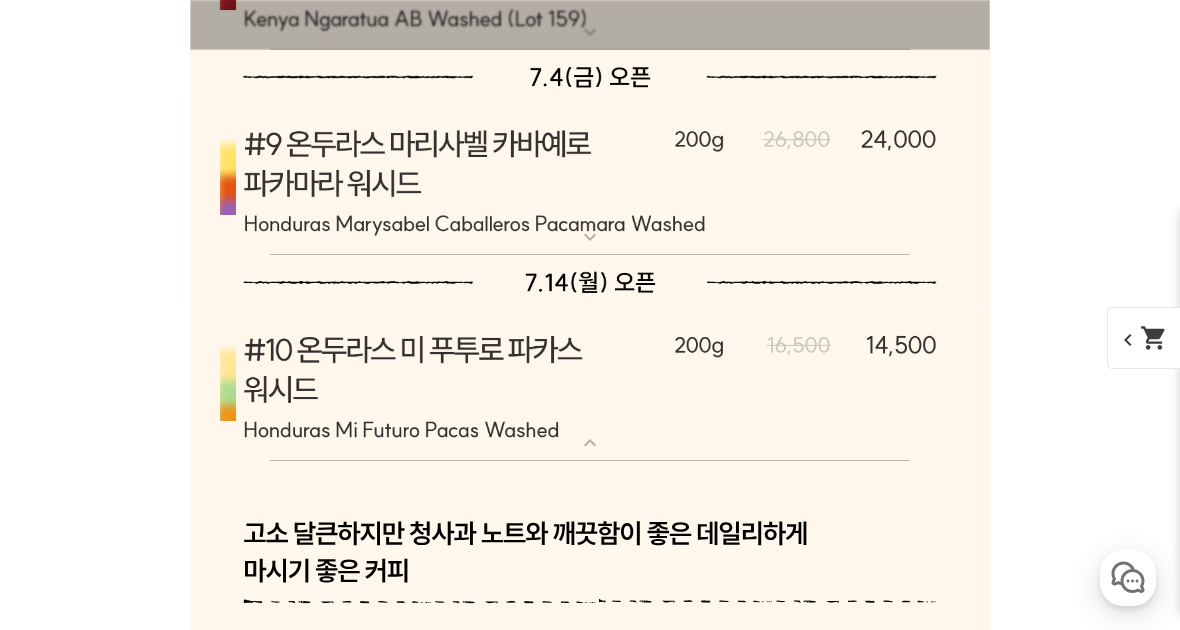 scroll, scrollTop: 9417, scrollLeft: 0, axis: vertical 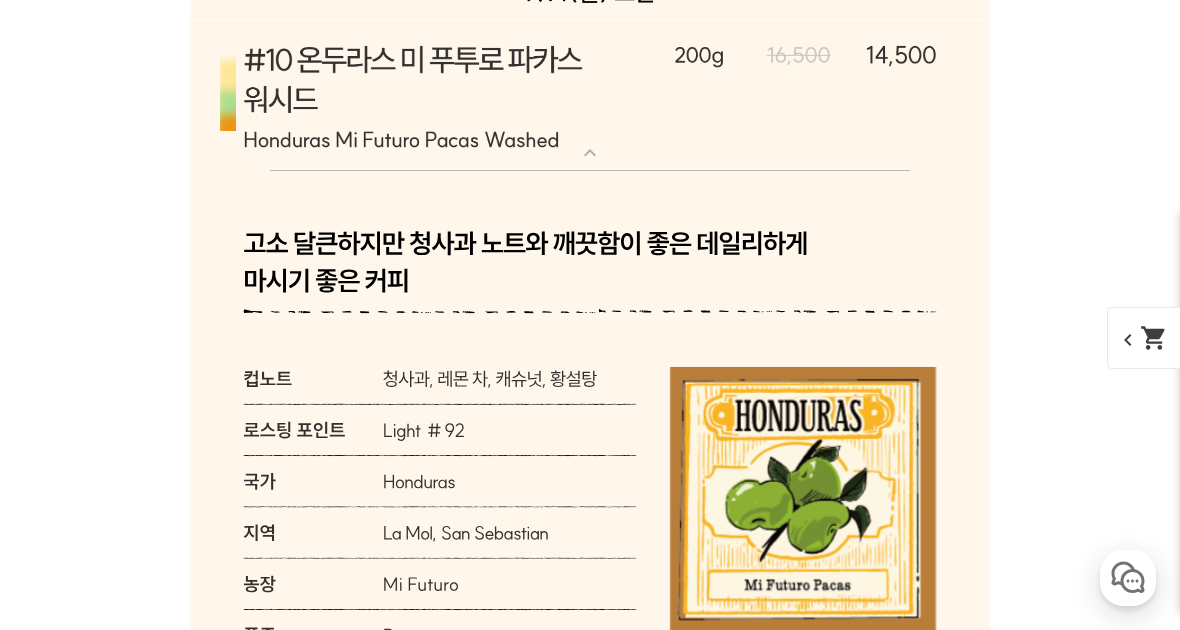 click at bounding box center (590, 95) 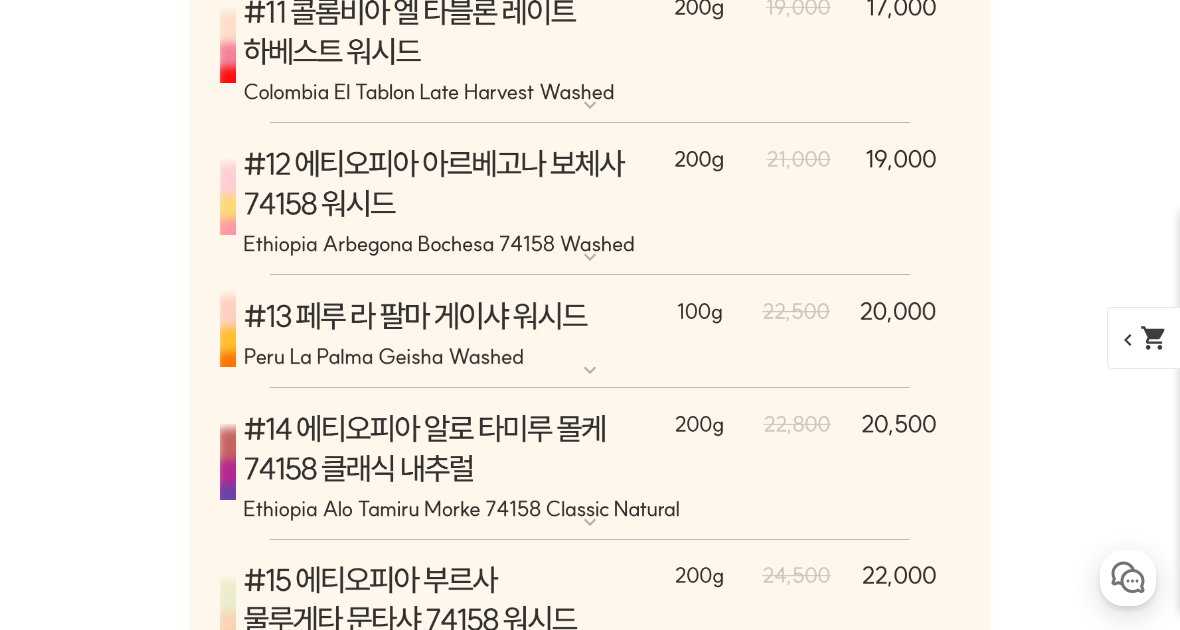 scroll, scrollTop: 9652, scrollLeft: 0, axis: vertical 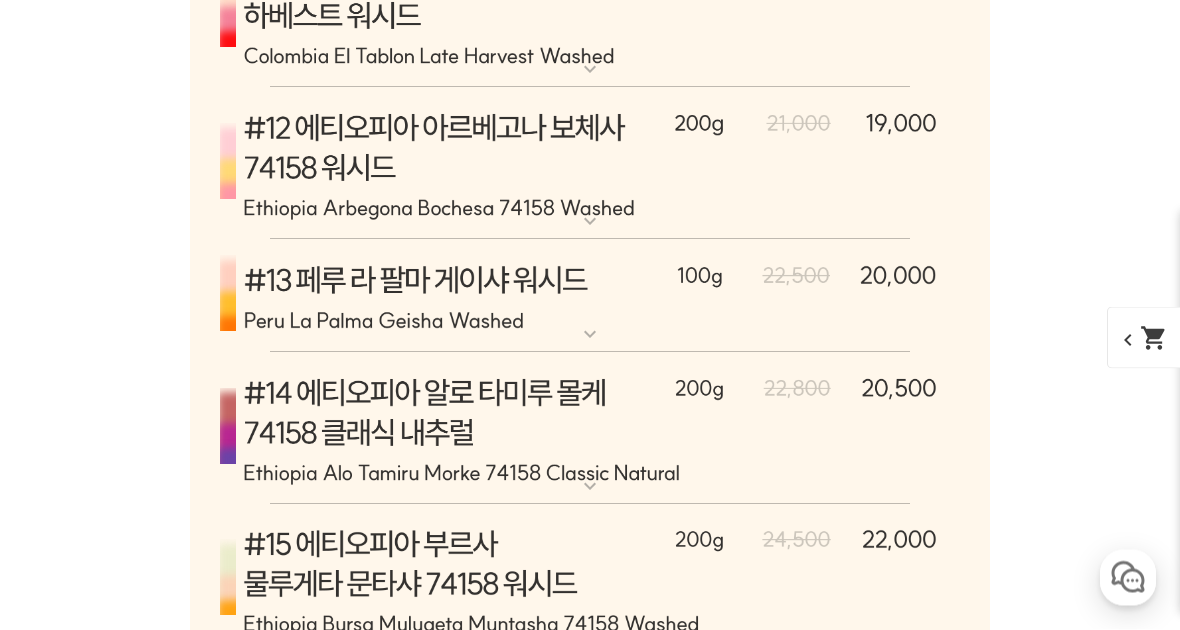 click at bounding box center (590, 297) 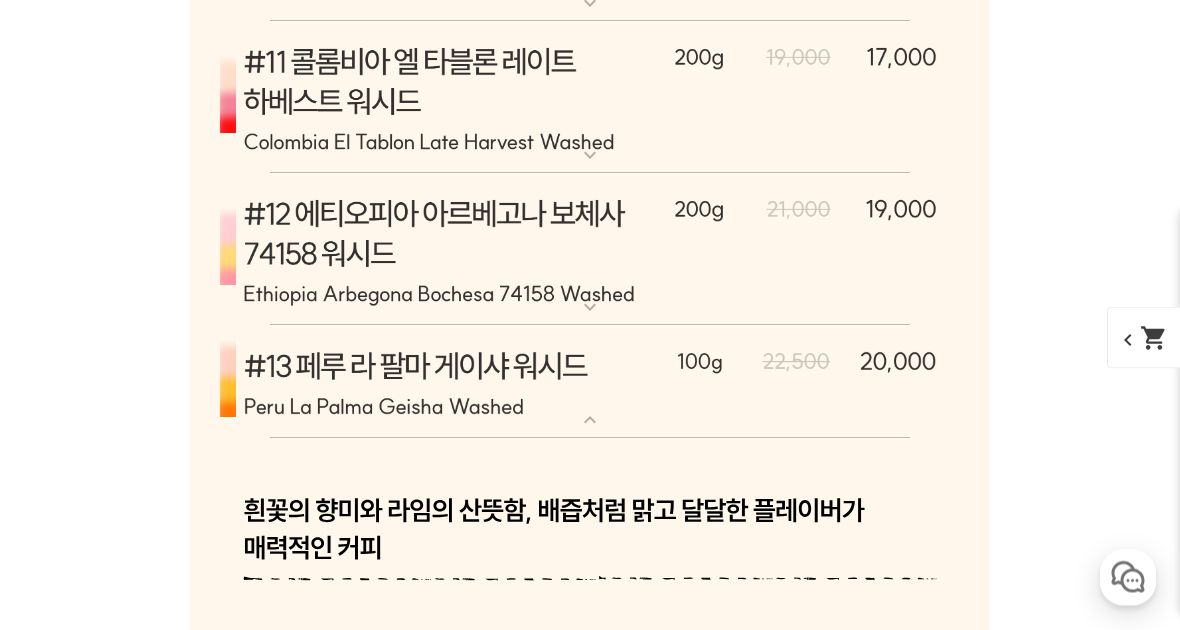 scroll, scrollTop: 9547, scrollLeft: 0, axis: vertical 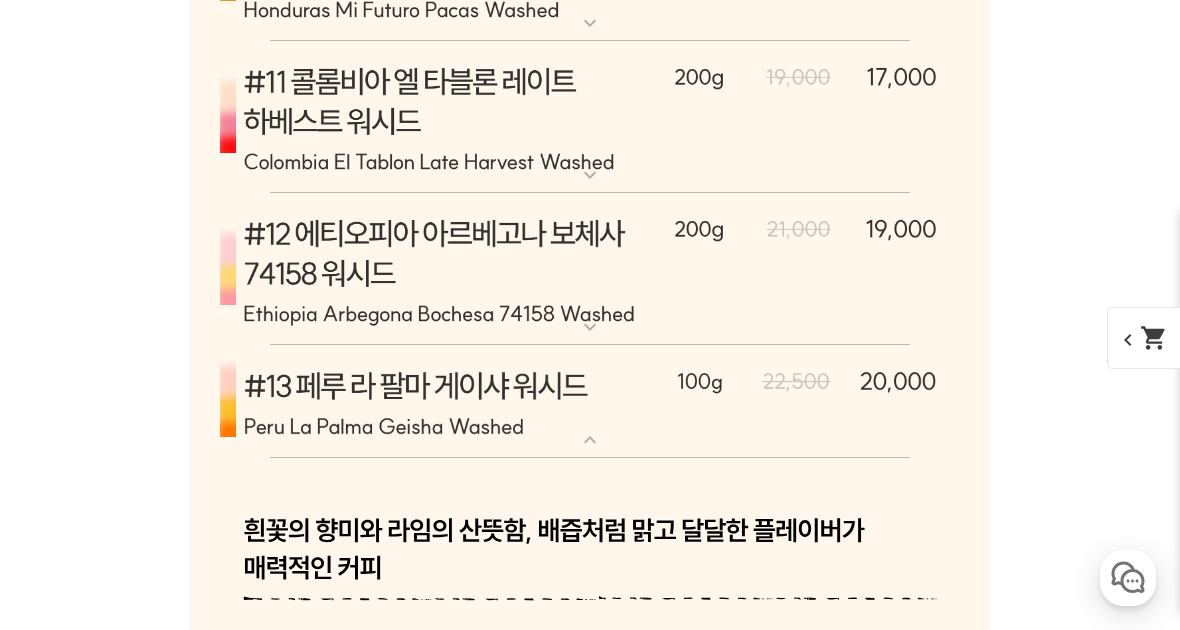 click at bounding box center (590, 402) 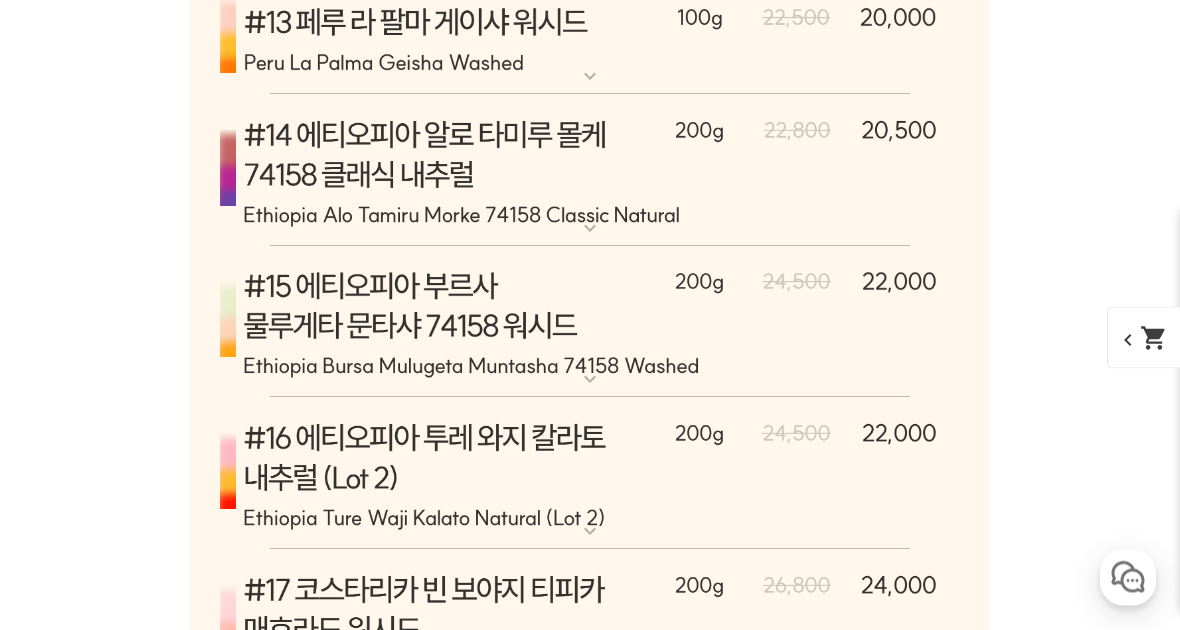 scroll, scrollTop: 10125, scrollLeft: 0, axis: vertical 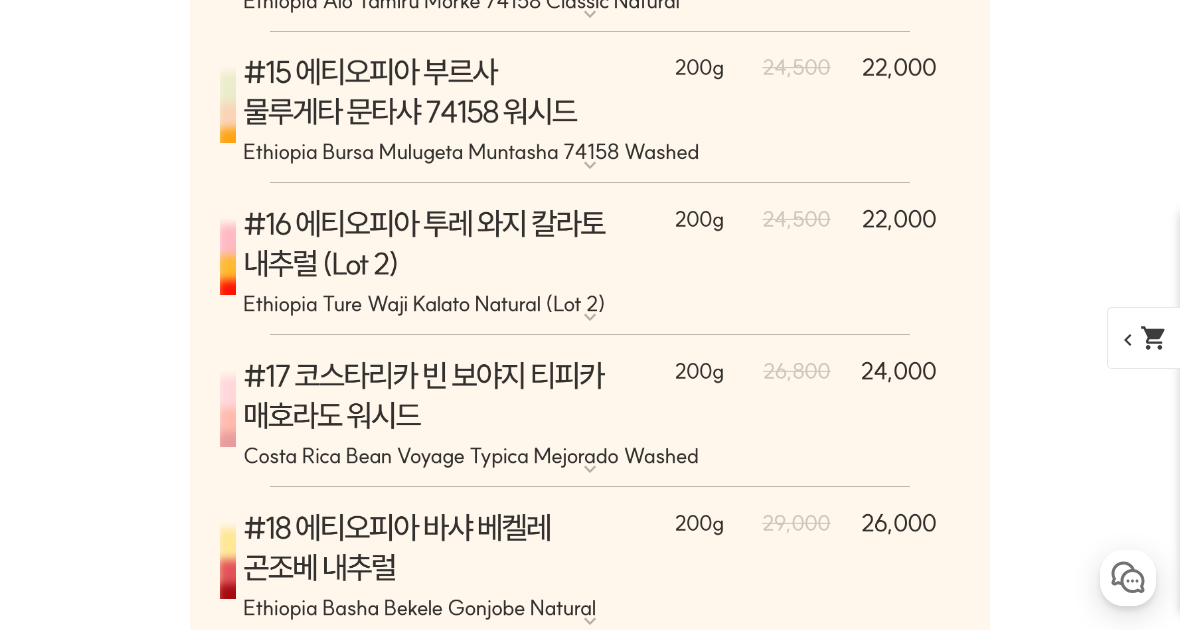 click at bounding box center (590, 411) 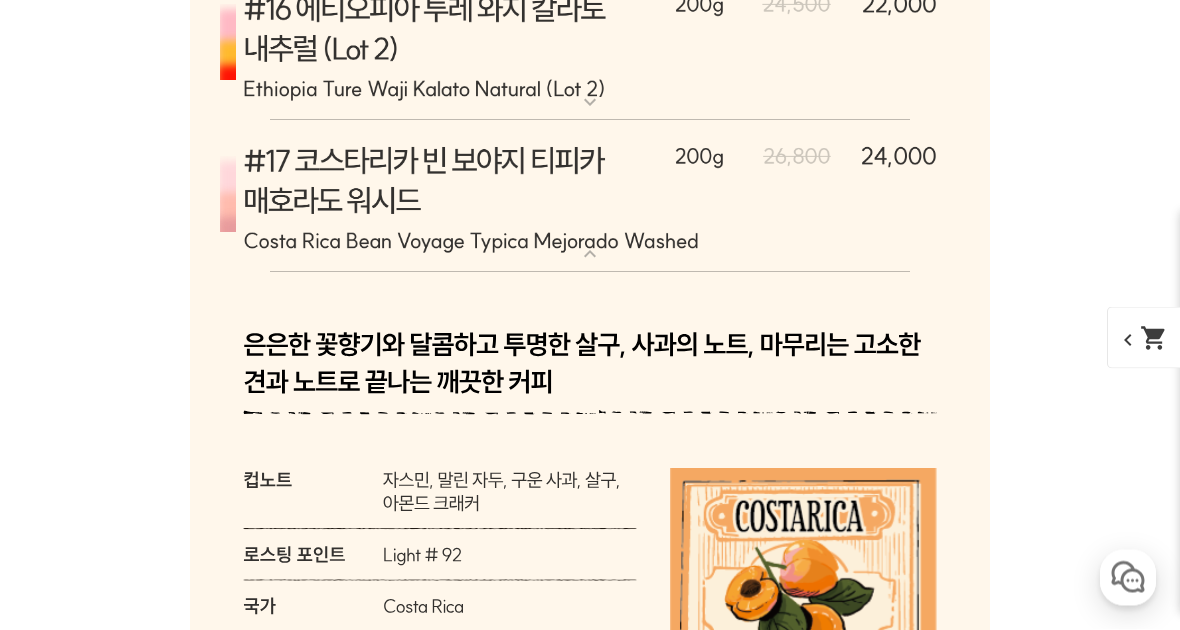 scroll, scrollTop: 10402, scrollLeft: 0, axis: vertical 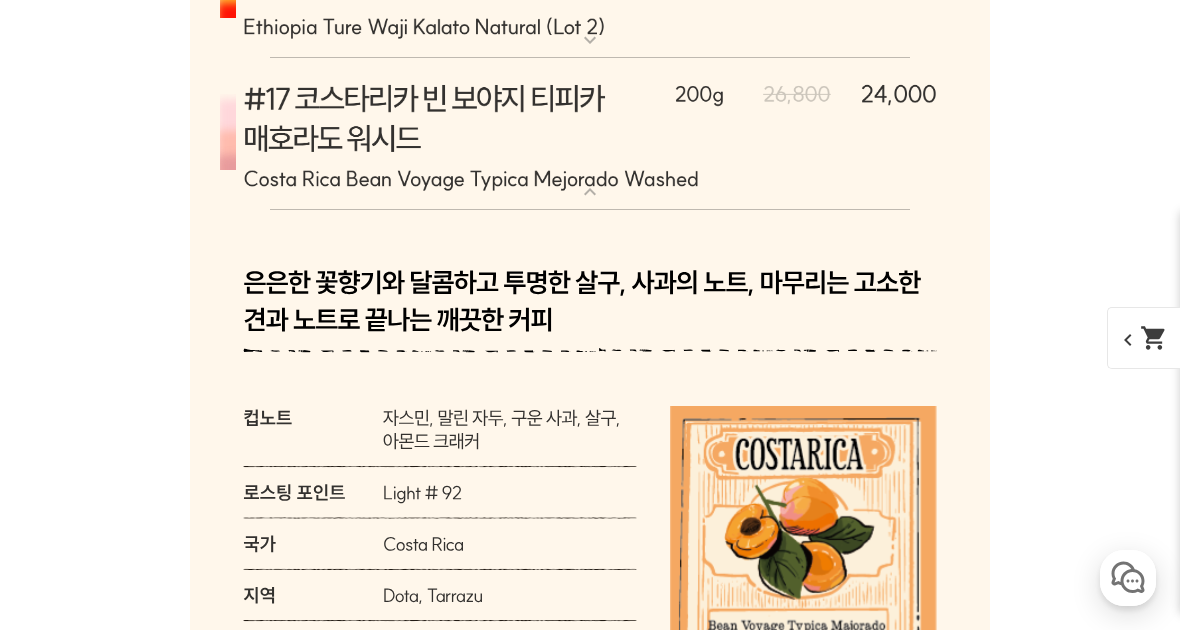 click at bounding box center [590, 716] 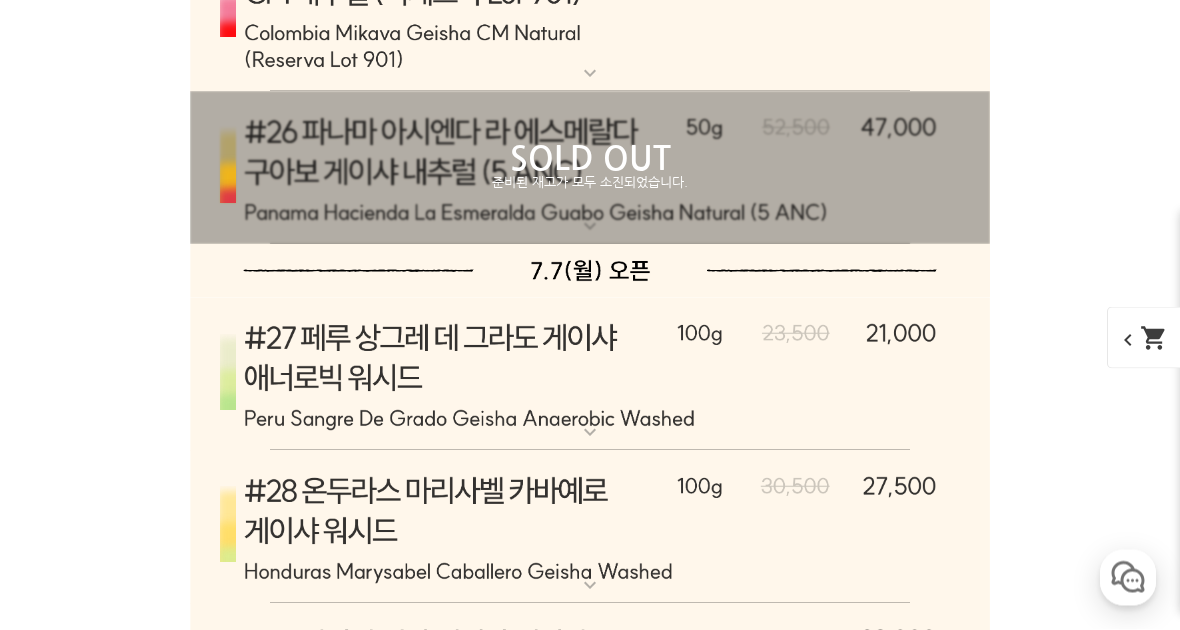 scroll, scrollTop: 11820, scrollLeft: 0, axis: vertical 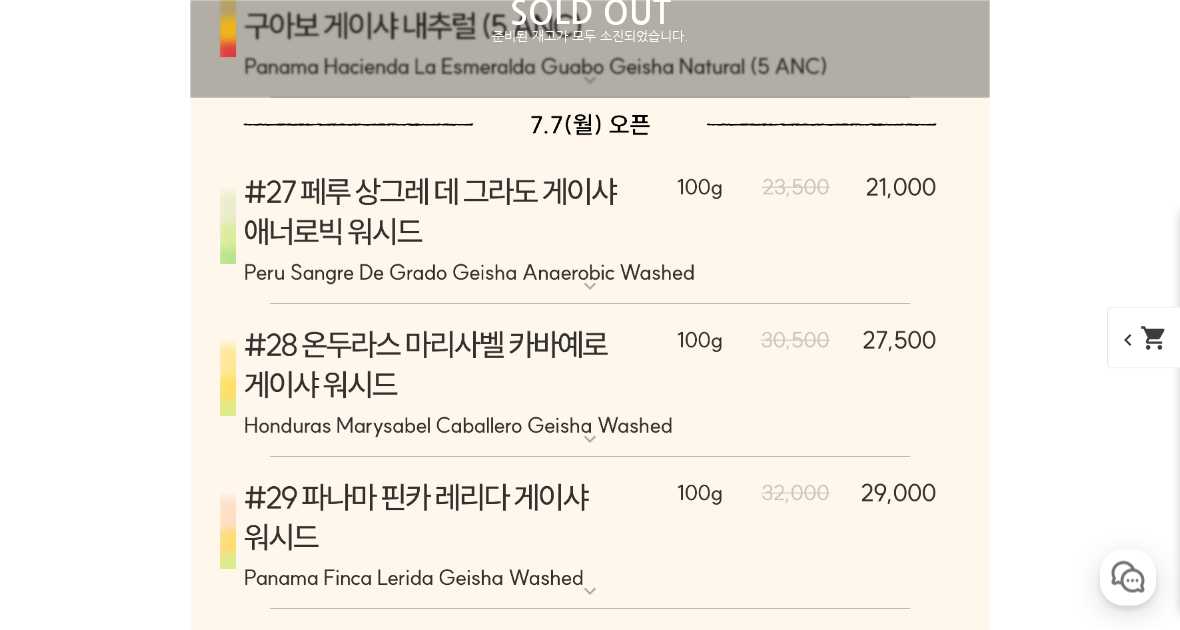 click at bounding box center [590, 229] 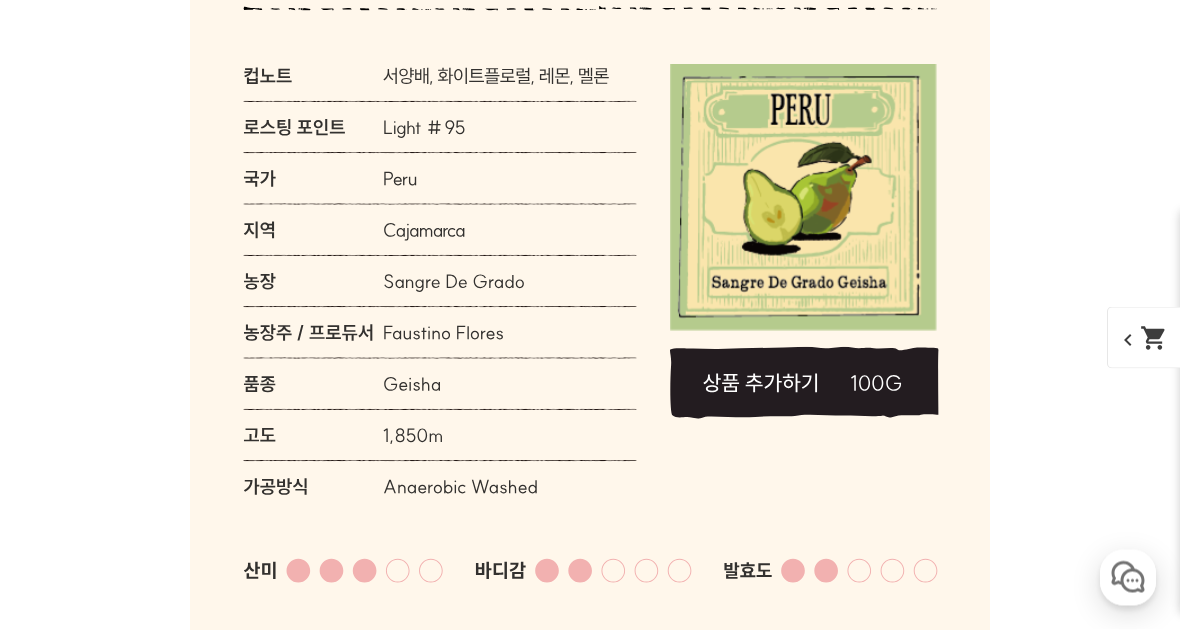 scroll, scrollTop: 11880, scrollLeft: 0, axis: vertical 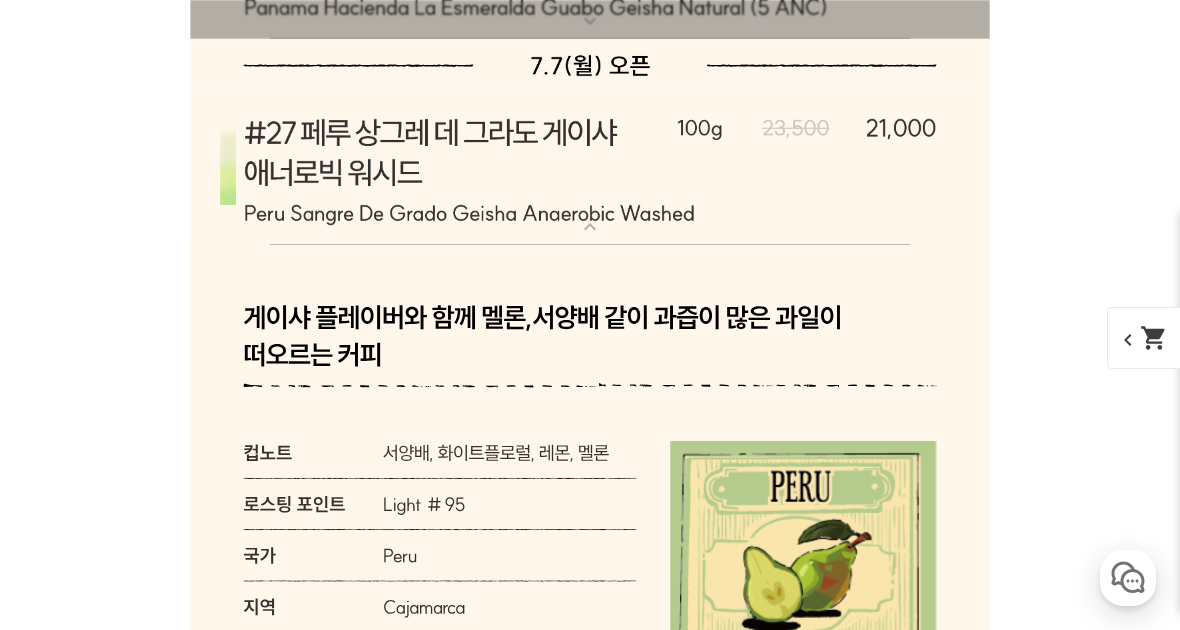 click at bounding box center (590, 169) 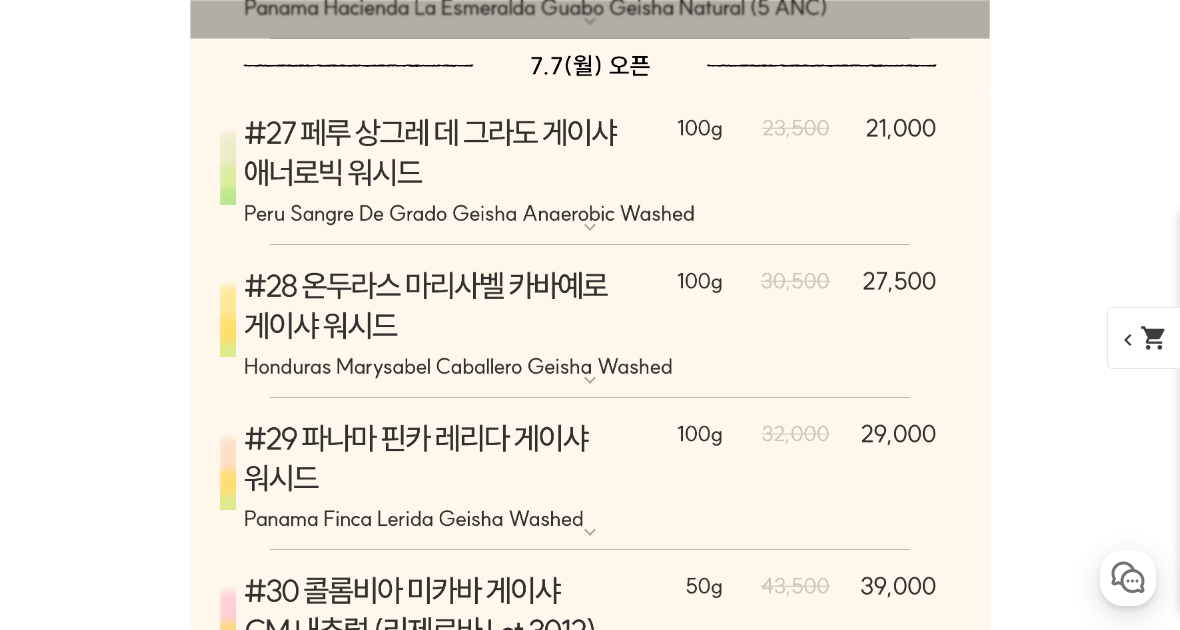 click at bounding box center (590, 322) 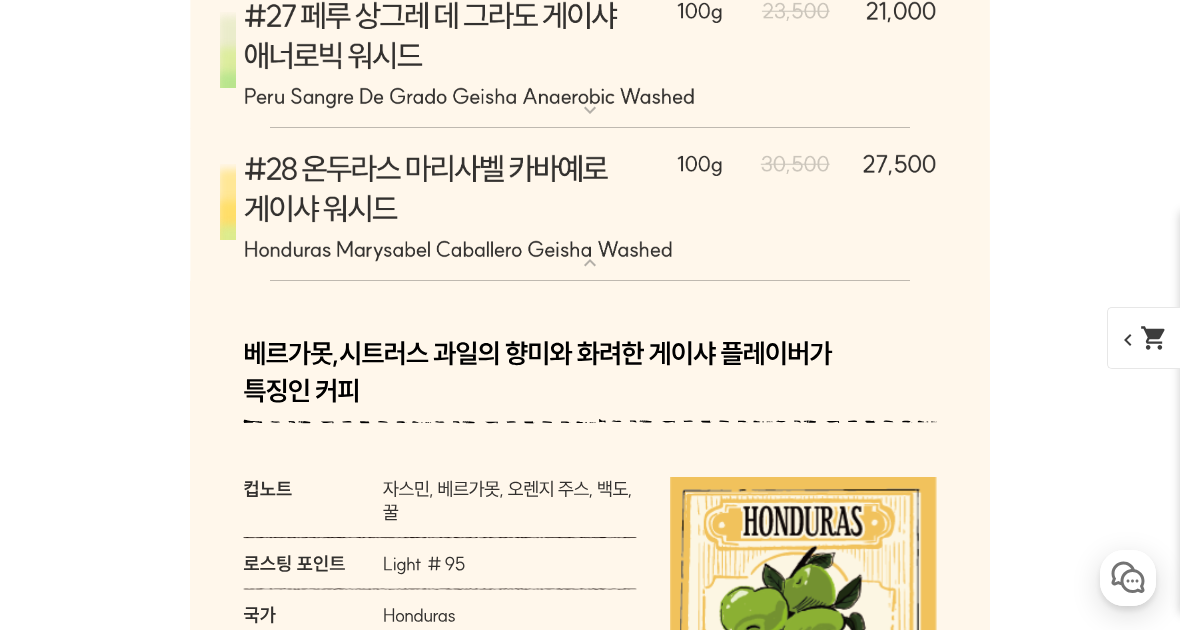 scroll, scrollTop: 12001, scrollLeft: 0, axis: vertical 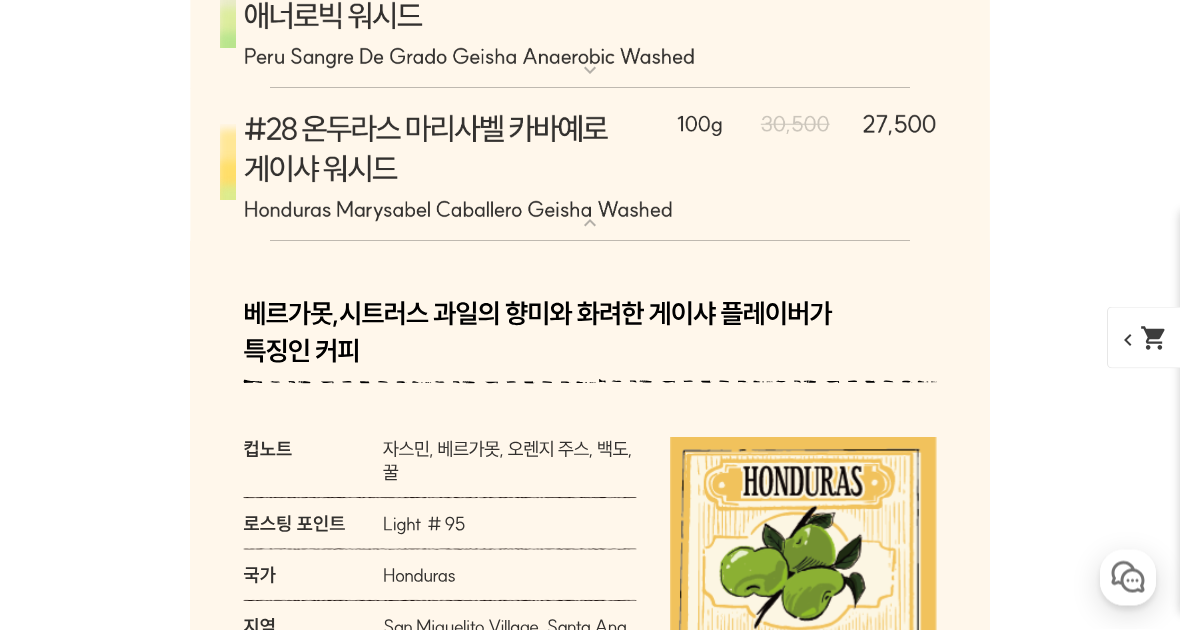 click at bounding box center (590, 166) 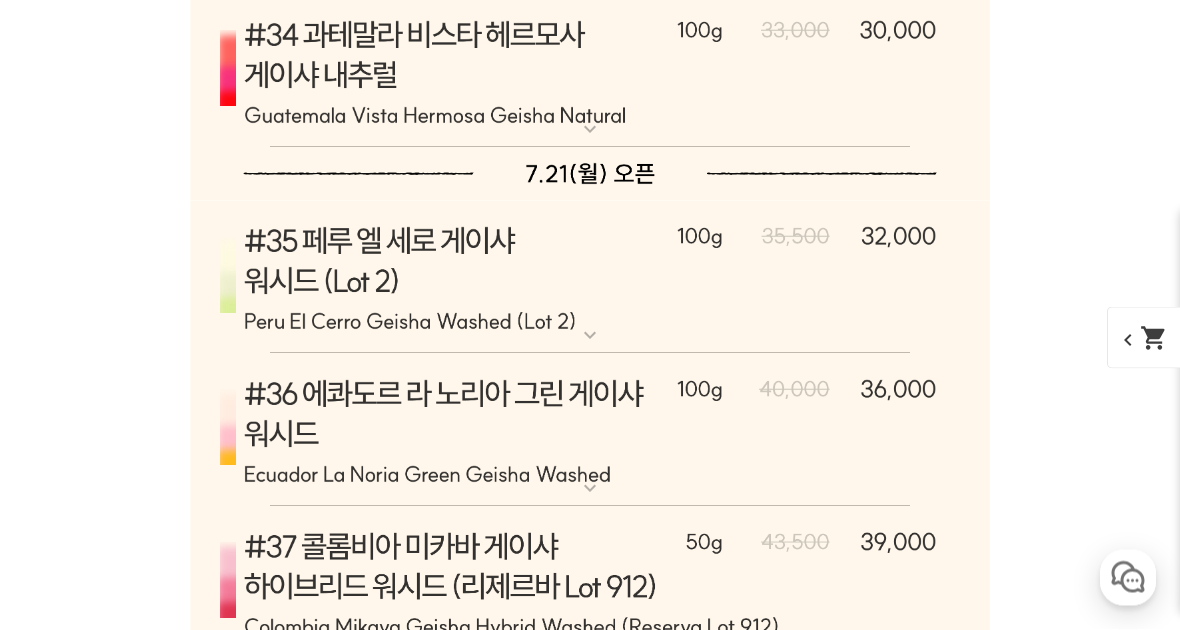 scroll, scrollTop: 13103, scrollLeft: 0, axis: vertical 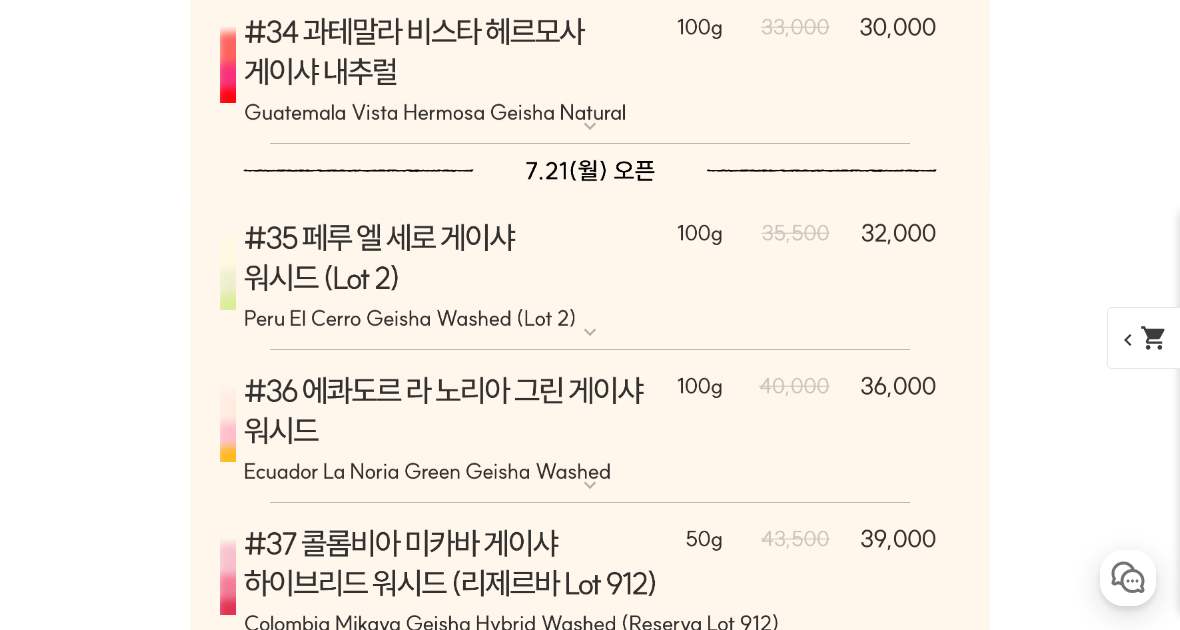 click at bounding box center (590, 274) 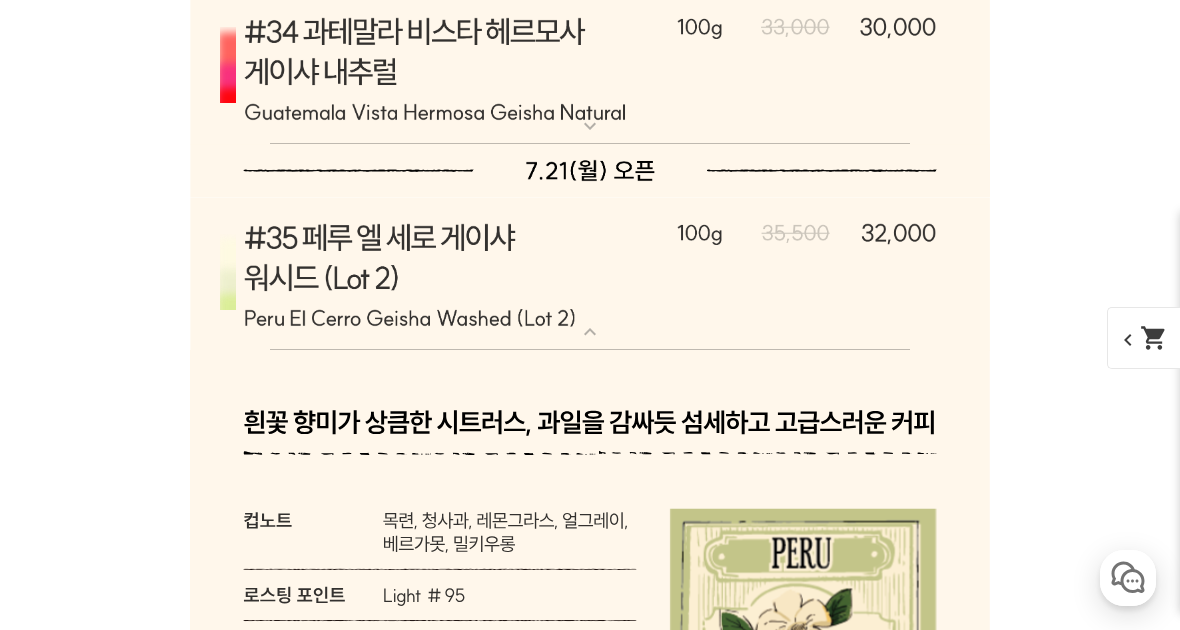 click at bounding box center (590, 274) 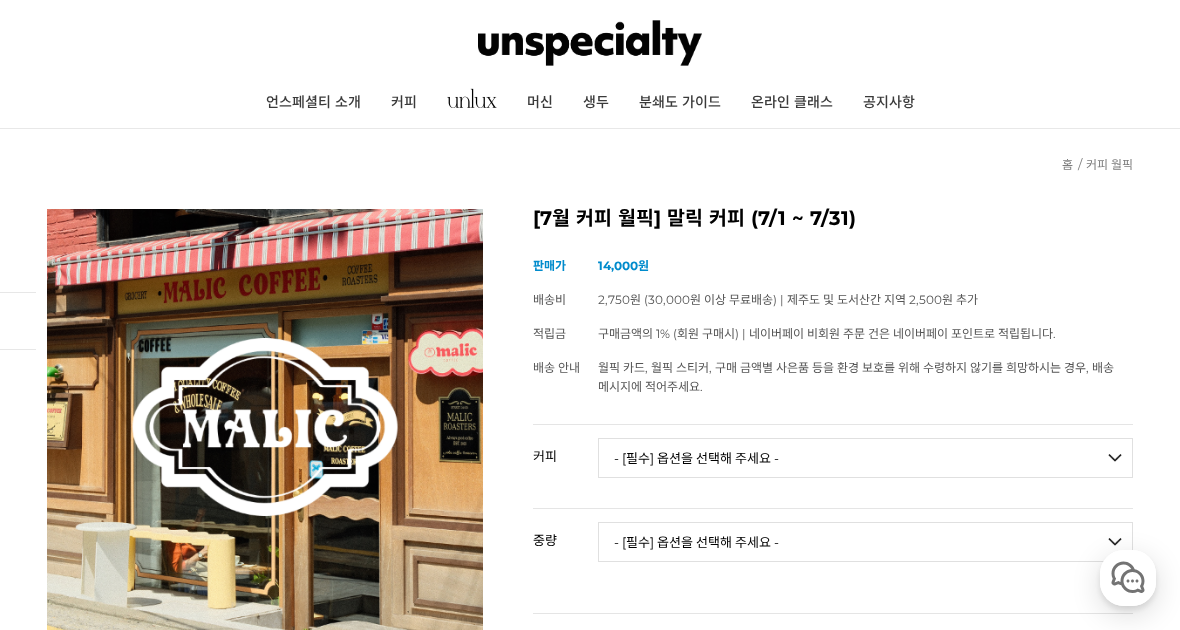 scroll, scrollTop: 199, scrollLeft: 0, axis: vertical 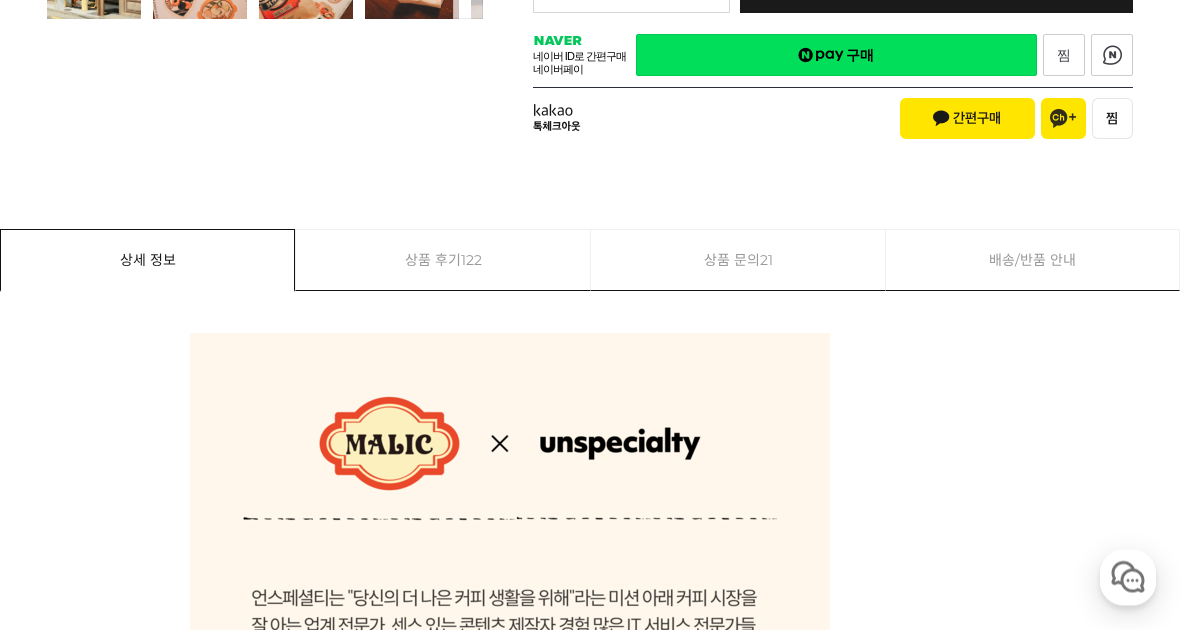 click on "상품 후기  122" at bounding box center [443, 261] 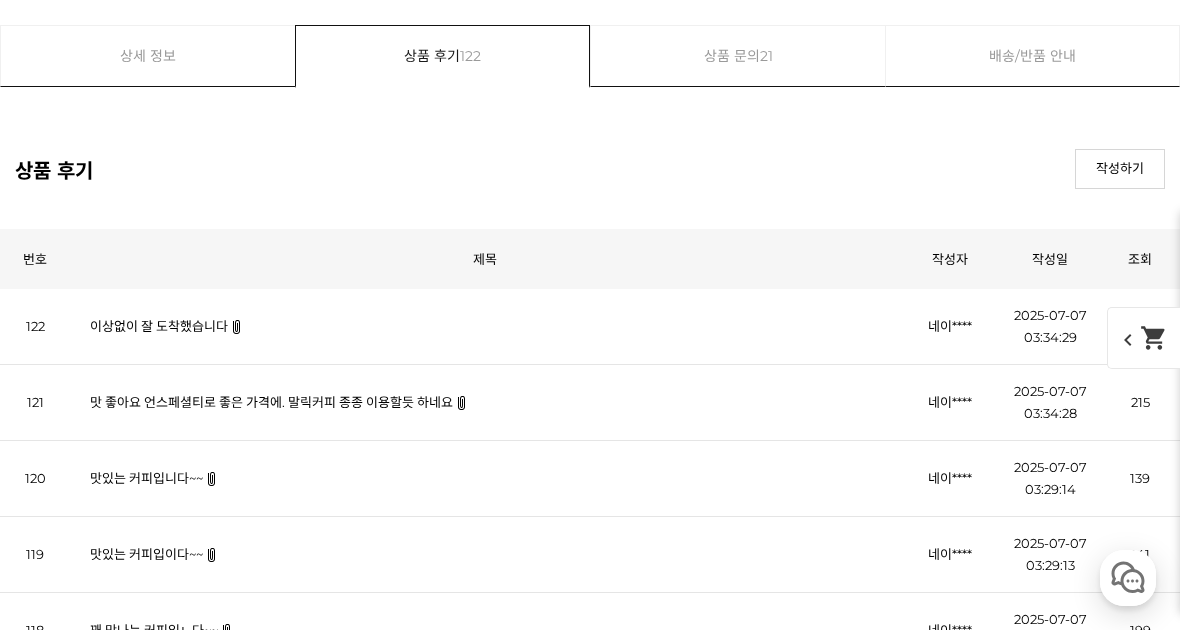 click on "맛 좋아요 언스페셜티로 좋은 가격에. 말릭커피 종종 이용할듯 하네요" at bounding box center (271, 402) 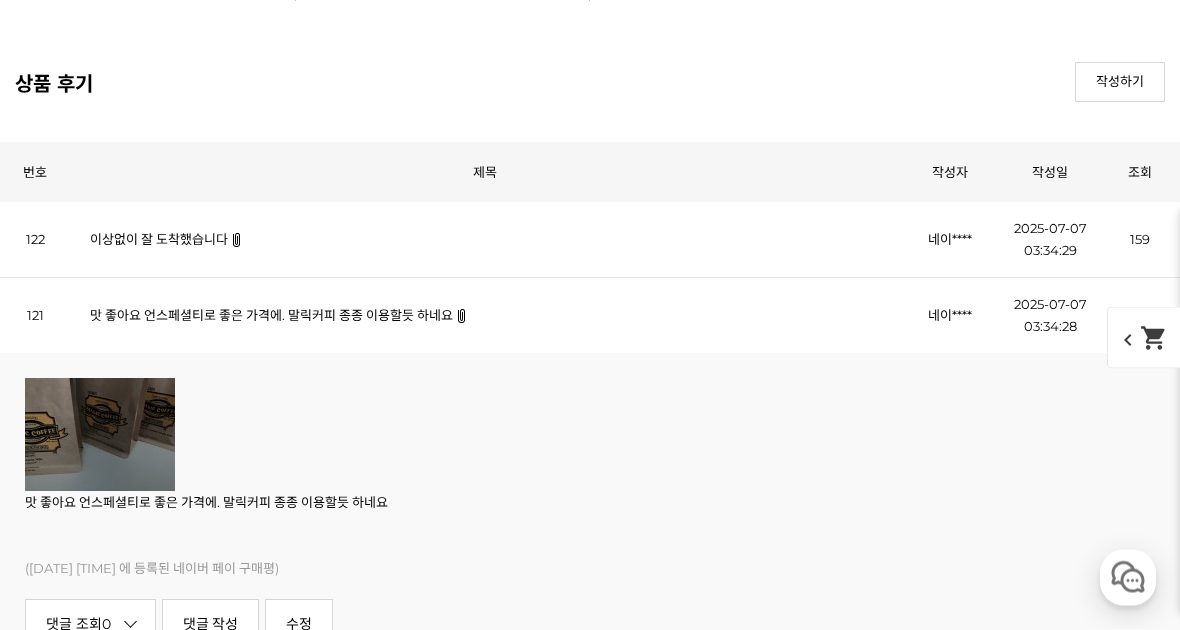 scroll, scrollTop: 35886, scrollLeft: 0, axis: vertical 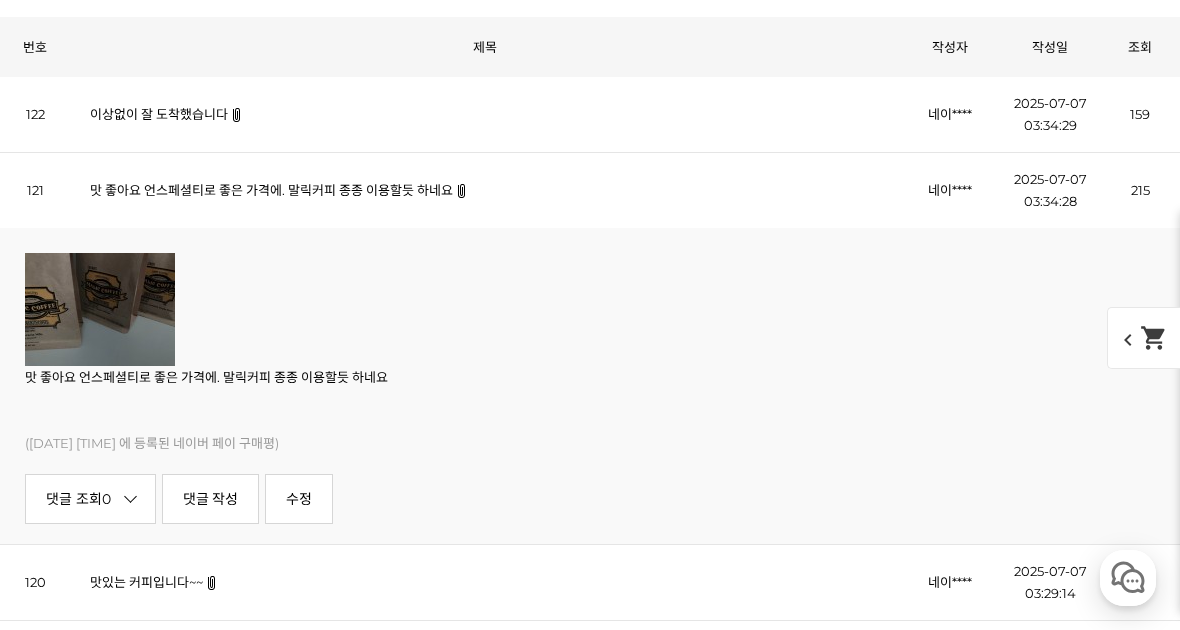 click on "이상없이 잘 도착했습니다" at bounding box center [159, 114] 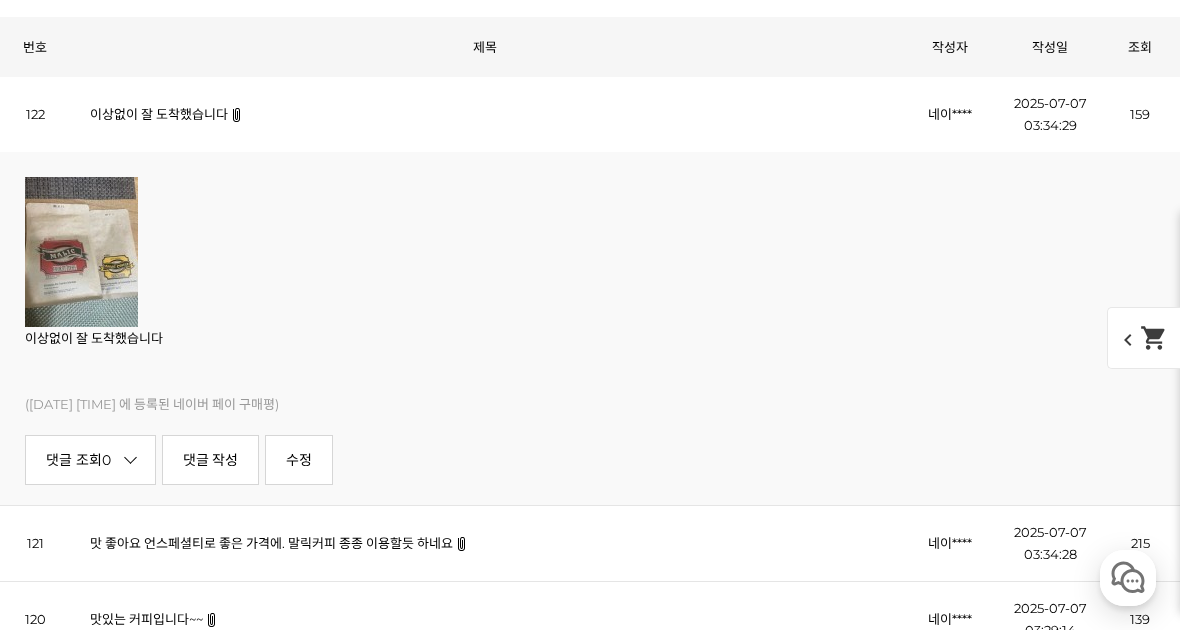 click on "이상없이 잘 도착했습니다" at bounding box center [485, 115] 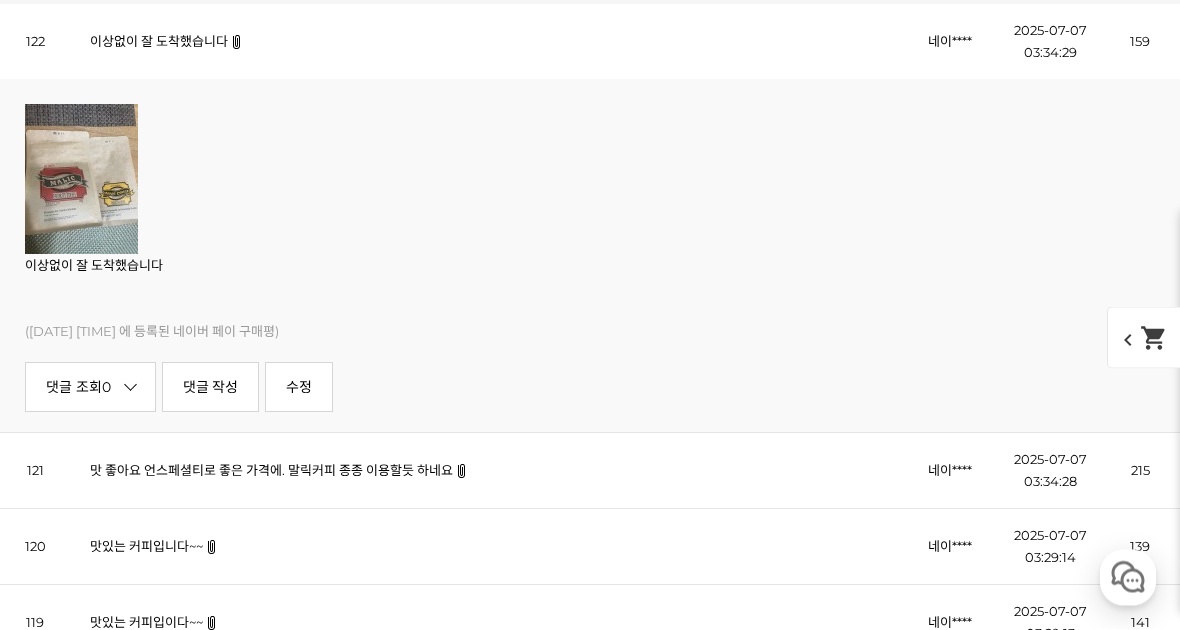 click on "이상없이 잘 도착했습니다" at bounding box center [159, 42] 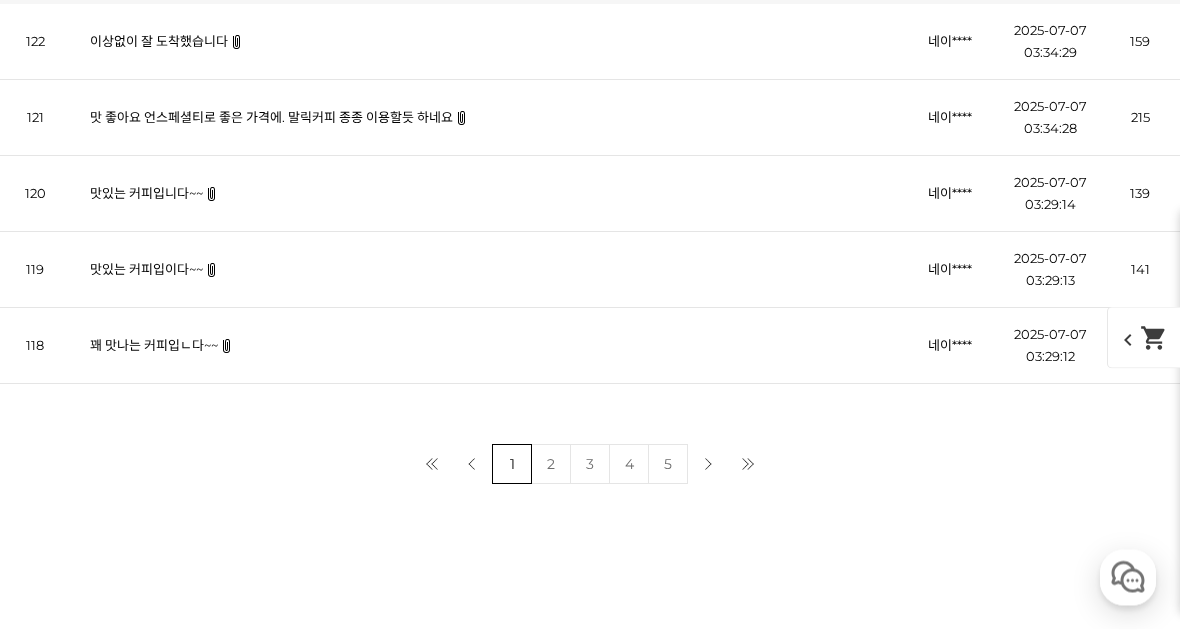 scroll, scrollTop: 35959, scrollLeft: 0, axis: vertical 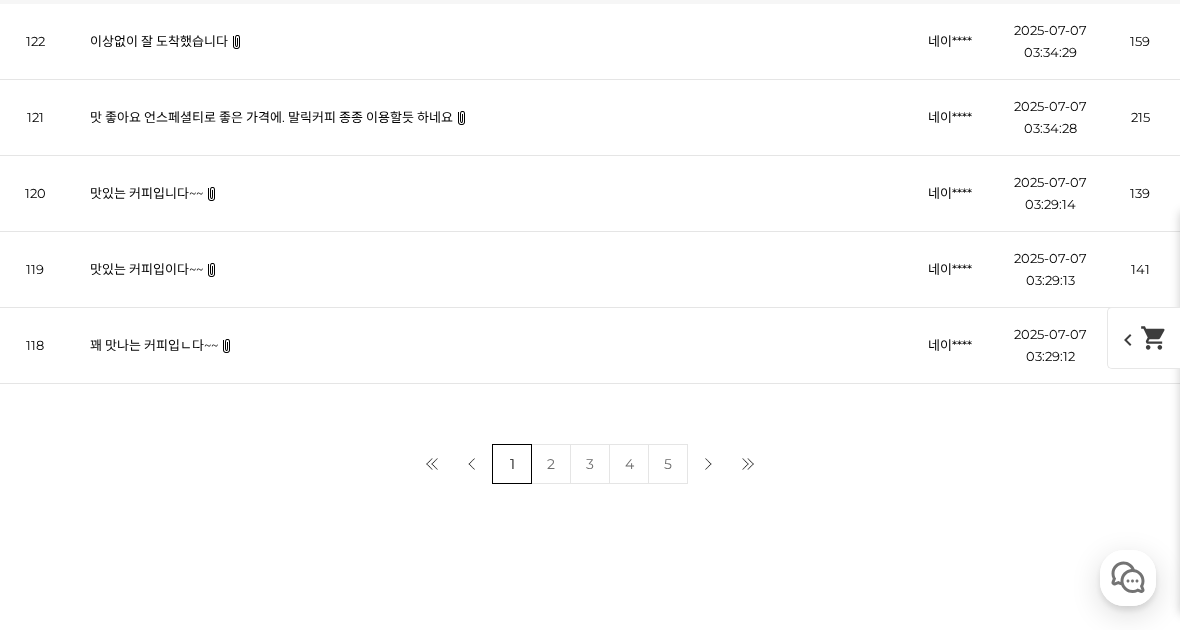 click on "맛있는
커피입니다~~" at bounding box center (146, 193) 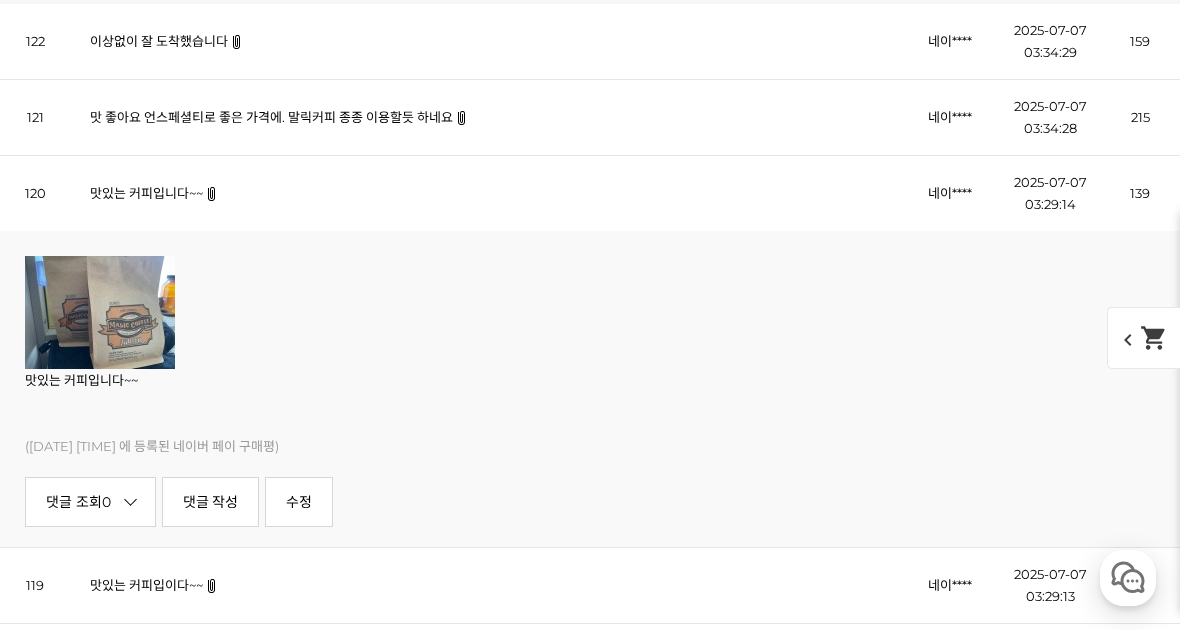 click on "맛있는
커피입니다~~" at bounding box center (146, 193) 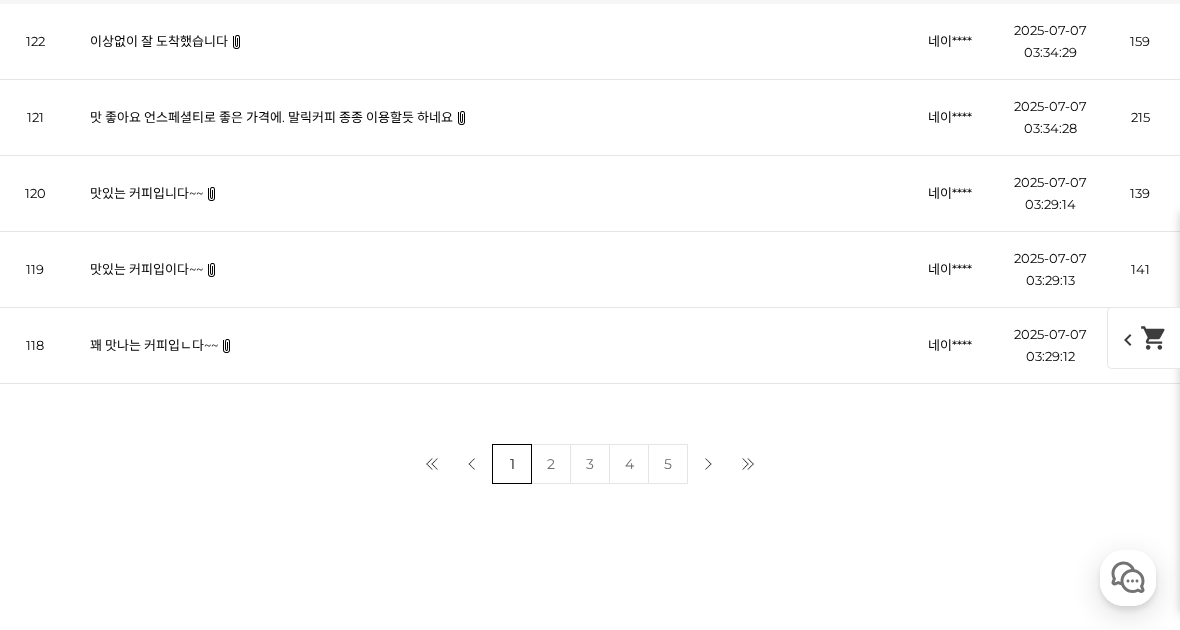 click on "맛있는
커피입이다~~" at bounding box center (146, 269) 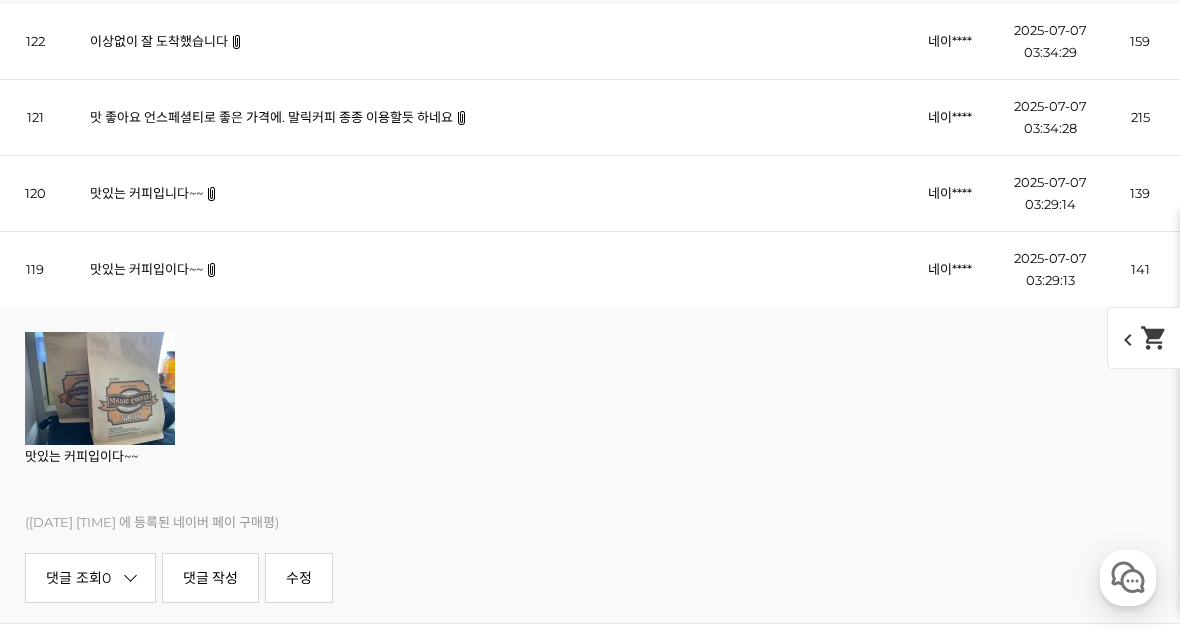 click on "맛있는
커피입이다~~" at bounding box center (146, 269) 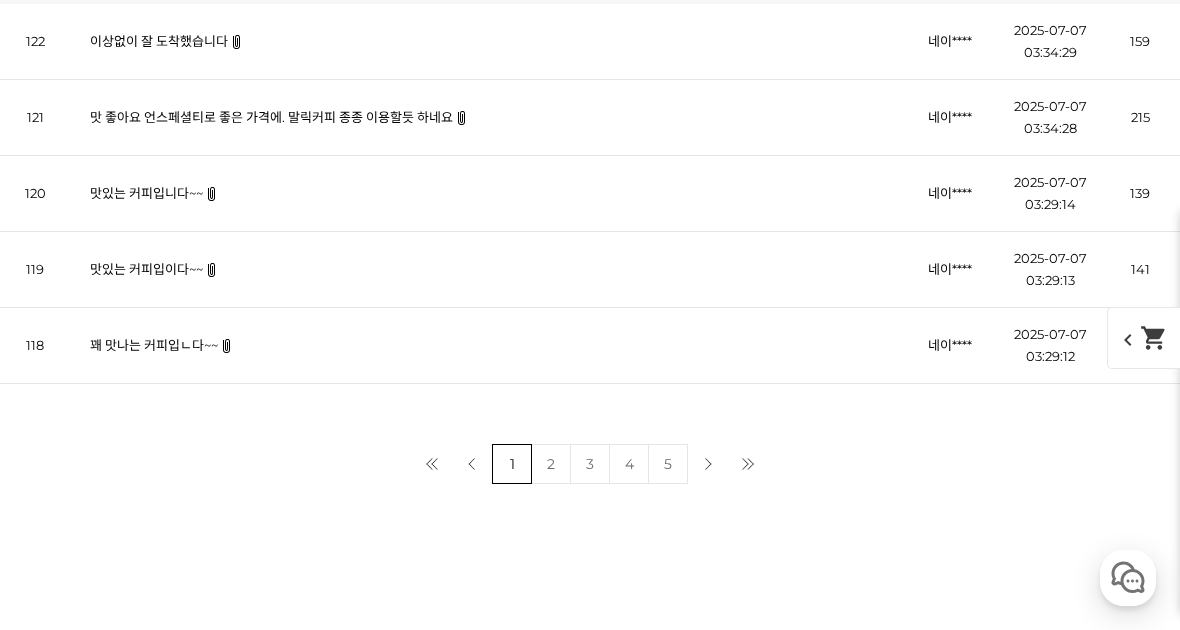 click on "꽤 맛나는 커피입ㄴ다~~" at bounding box center [154, 345] 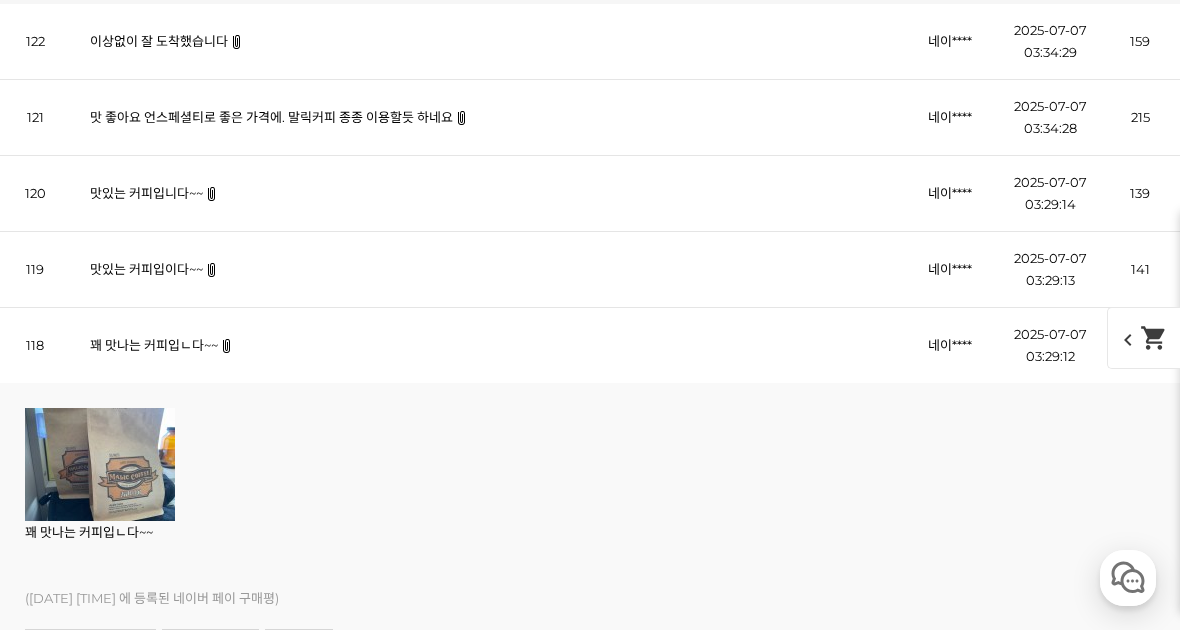 click on "꽤 맛나는 커피입ㄴ다~~" at bounding box center [154, 345] 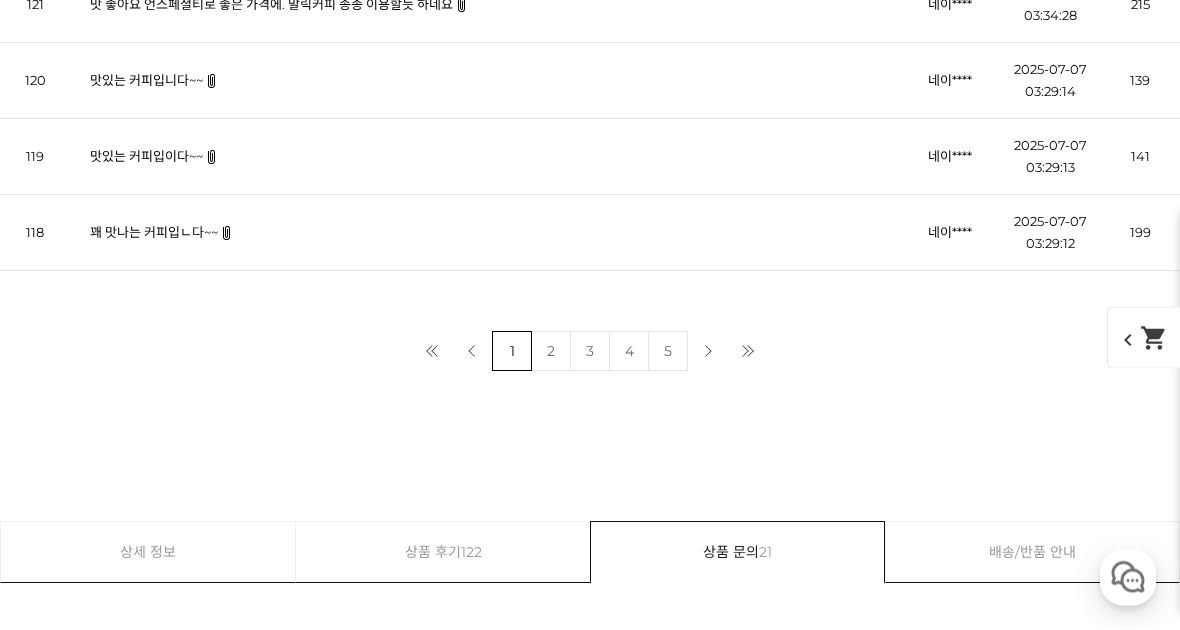 scroll, scrollTop: 36074, scrollLeft: 0, axis: vertical 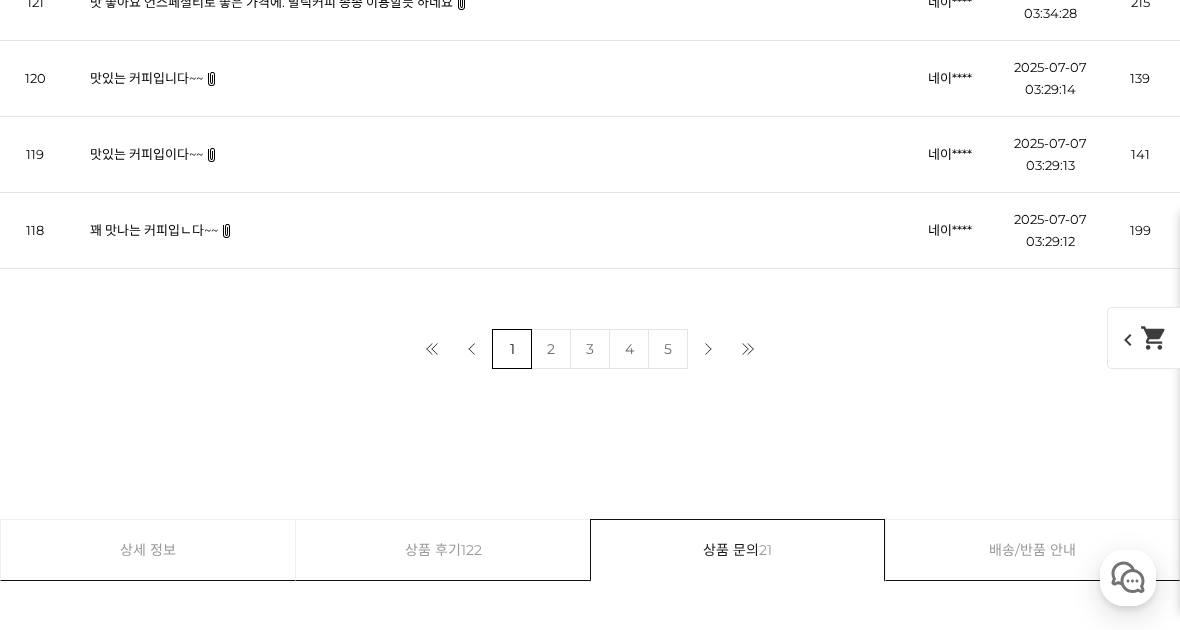 click on "1" at bounding box center (512, 349) 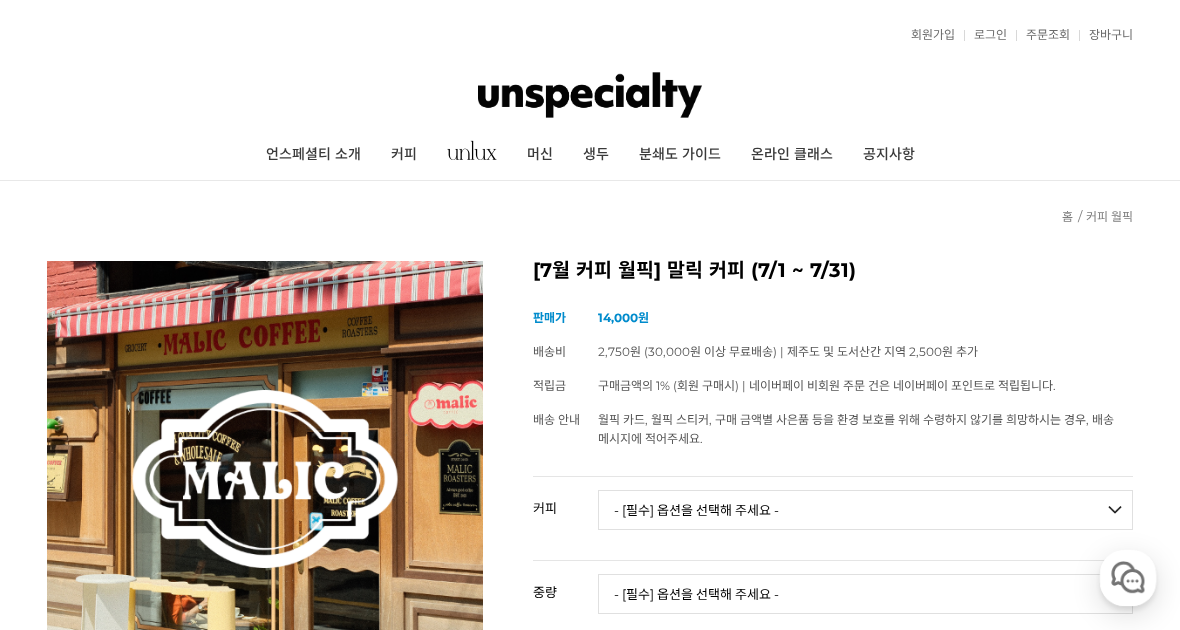 scroll, scrollTop: 1845, scrollLeft: 0, axis: vertical 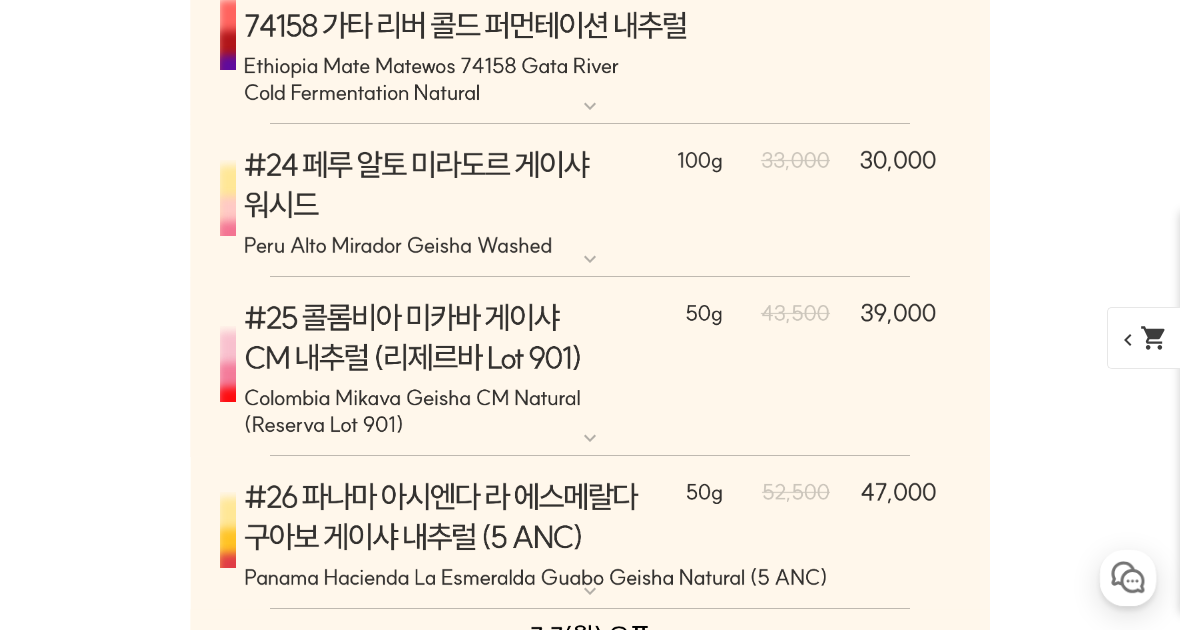 click on "월픽스티커누락으로 문의   [1]" at bounding box center (574, 4453) 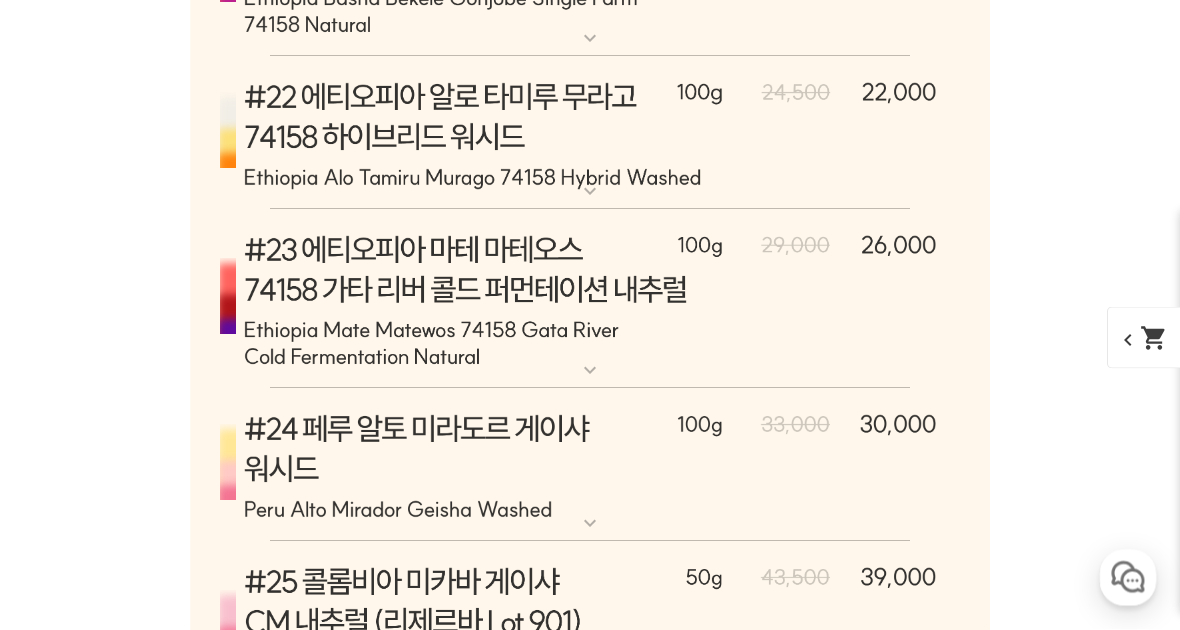 click on "주문이 취소가되었어여" at bounding box center [285, 4716] 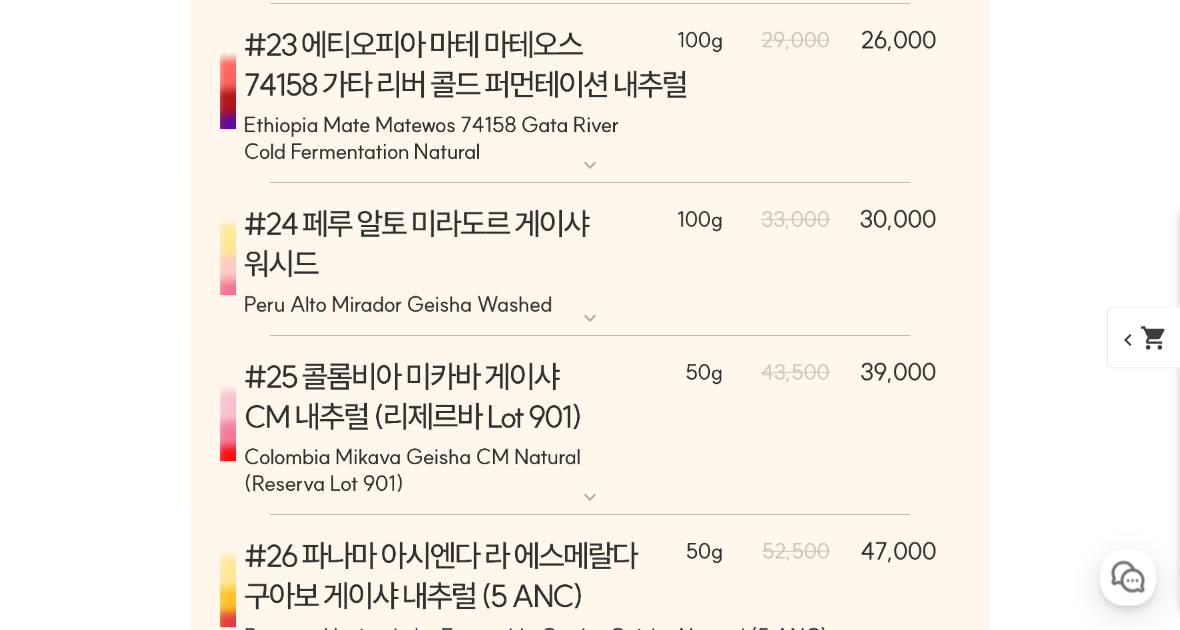 scroll, scrollTop: 8291, scrollLeft: 0, axis: vertical 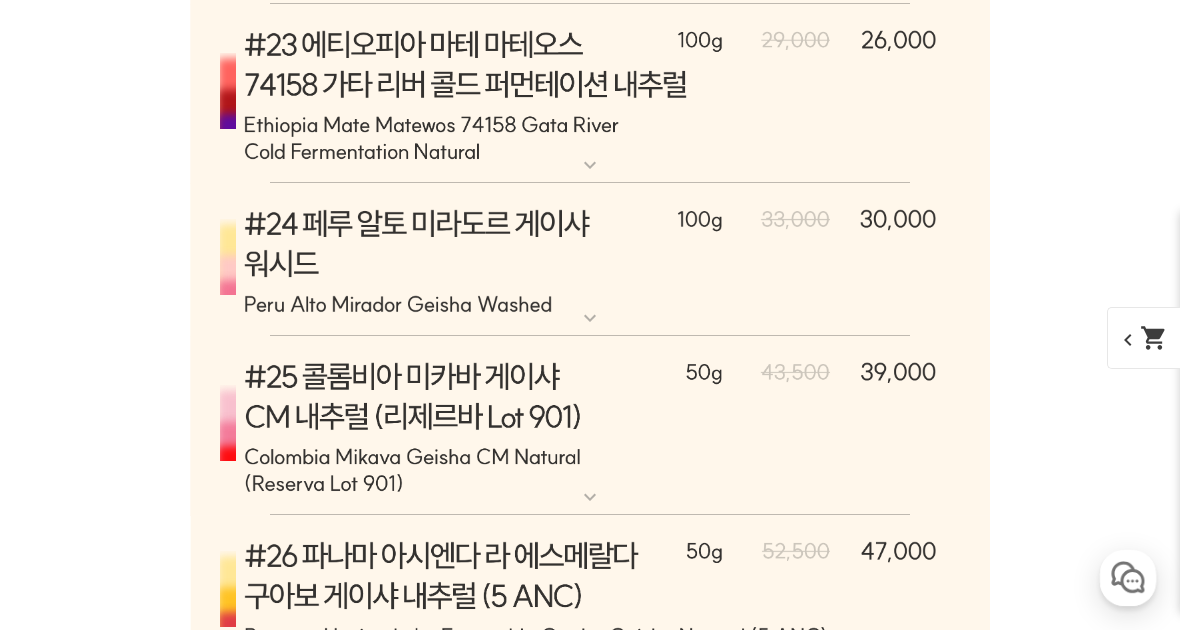 click on "댓글 조회  1" at bounding box center [88, 4641] 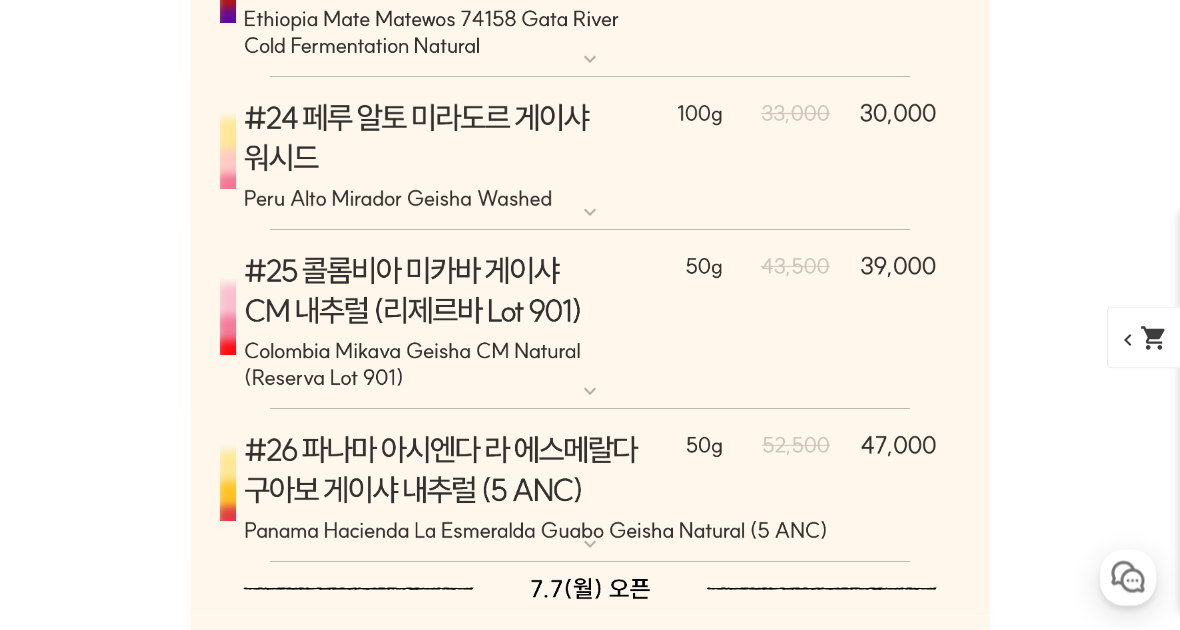 scroll, scrollTop: 8397, scrollLeft: 0, axis: vertical 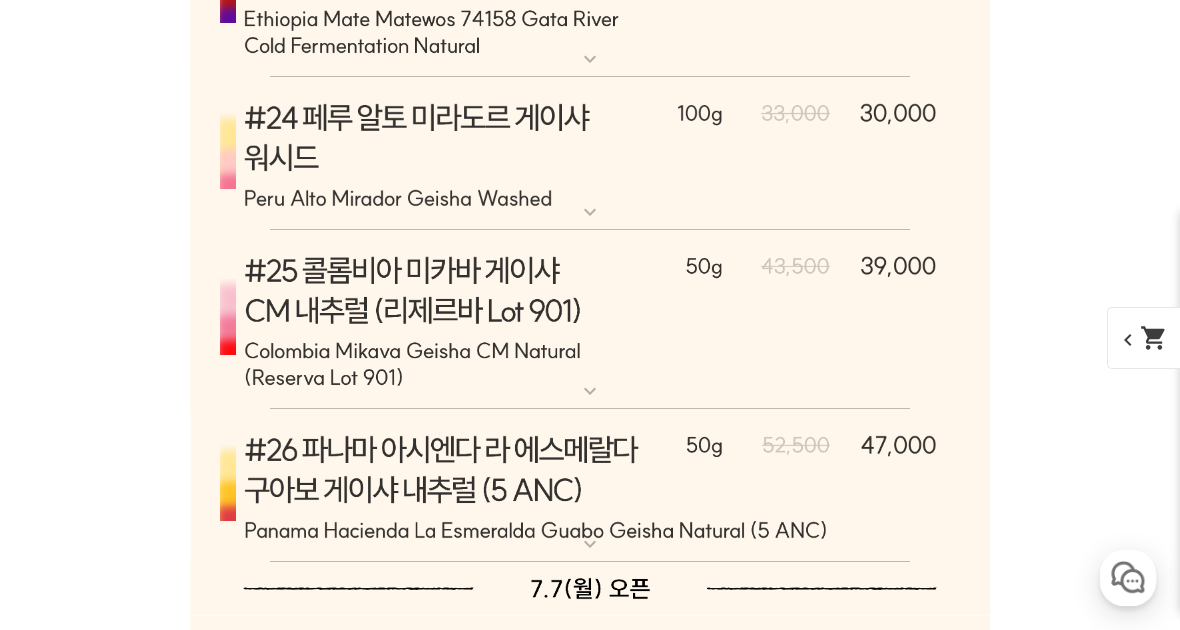 click on "댓글 조회  1" at bounding box center (88, 4535) 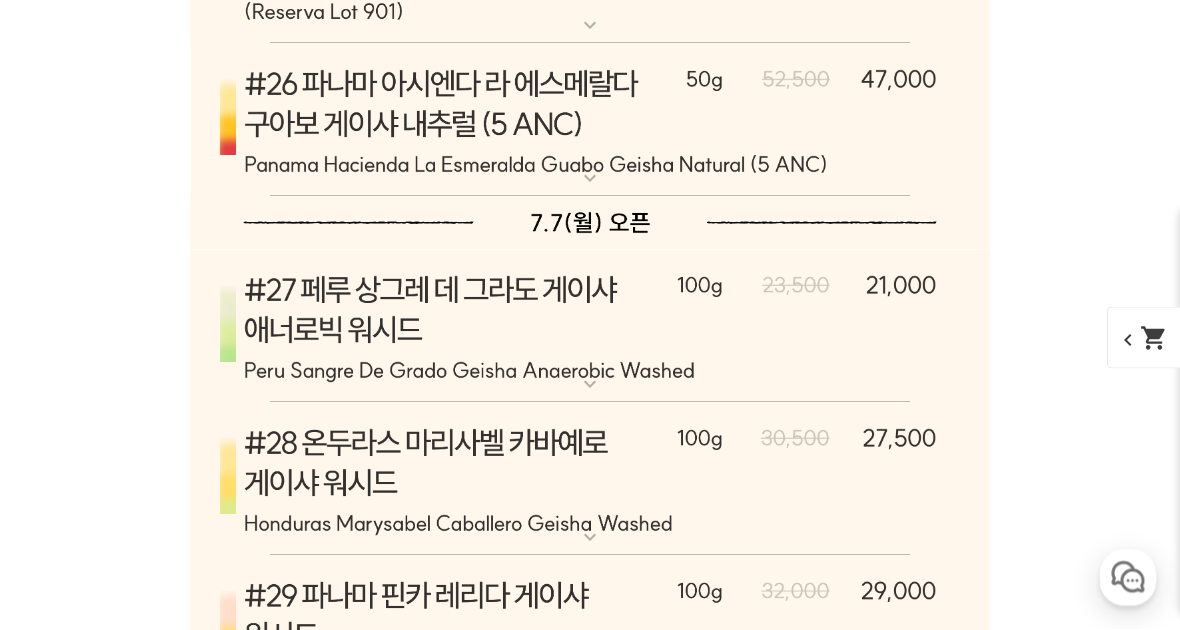 scroll, scrollTop: 8818, scrollLeft: 0, axis: vertical 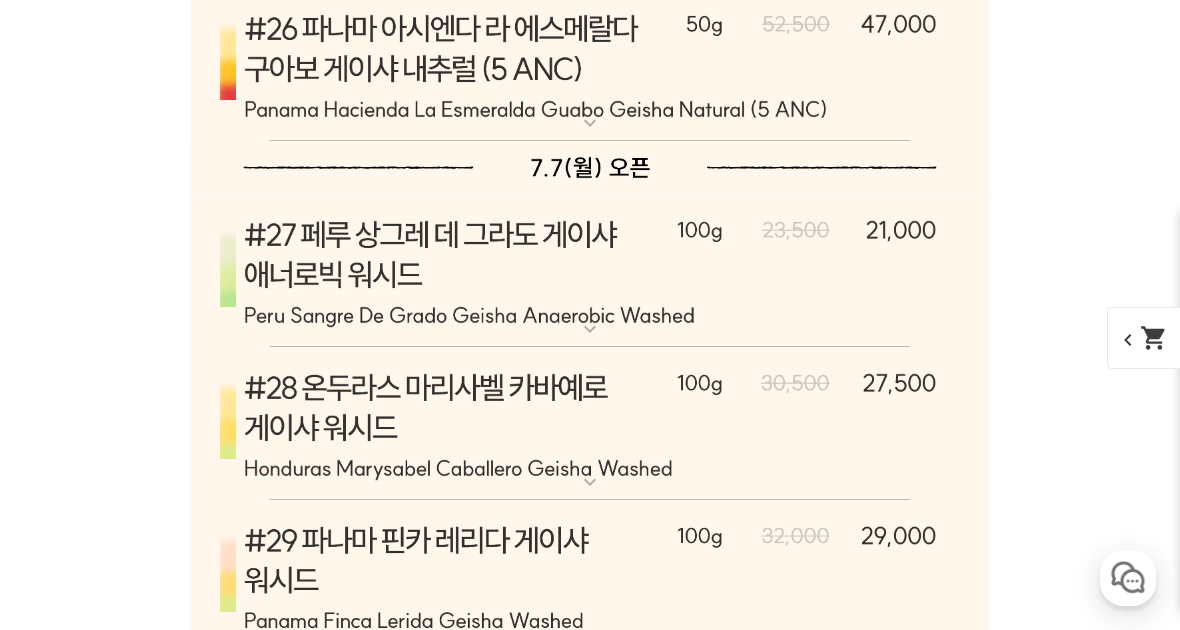 click on "사은품 누락" at bounding box center (255, 4759) 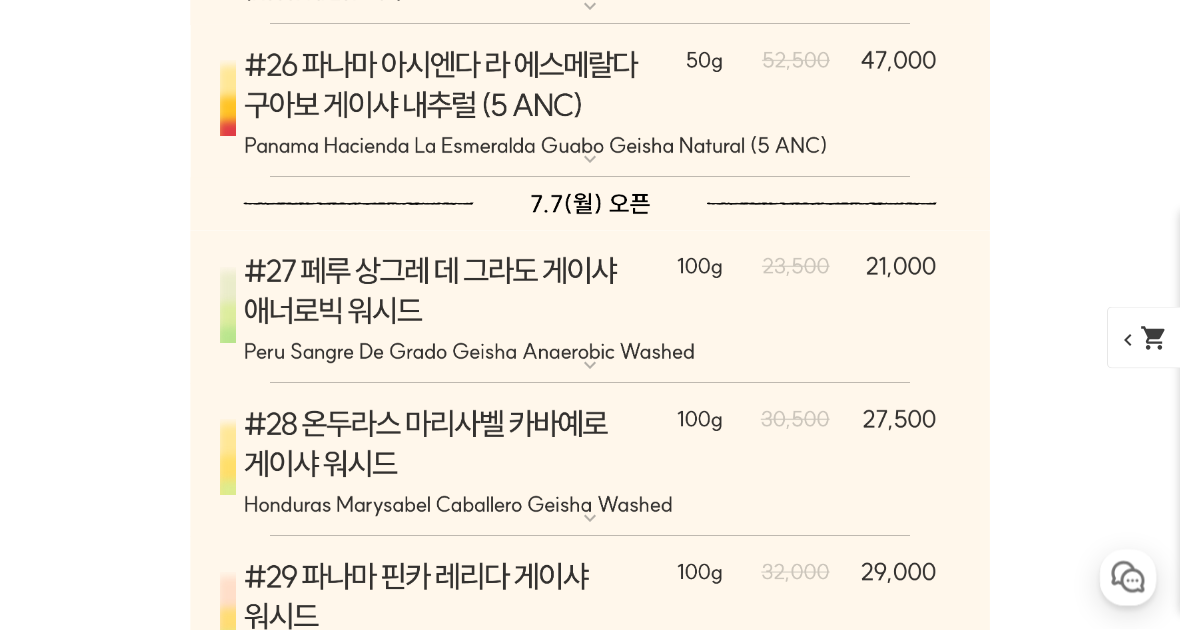 scroll, scrollTop: 8782, scrollLeft: 0, axis: vertical 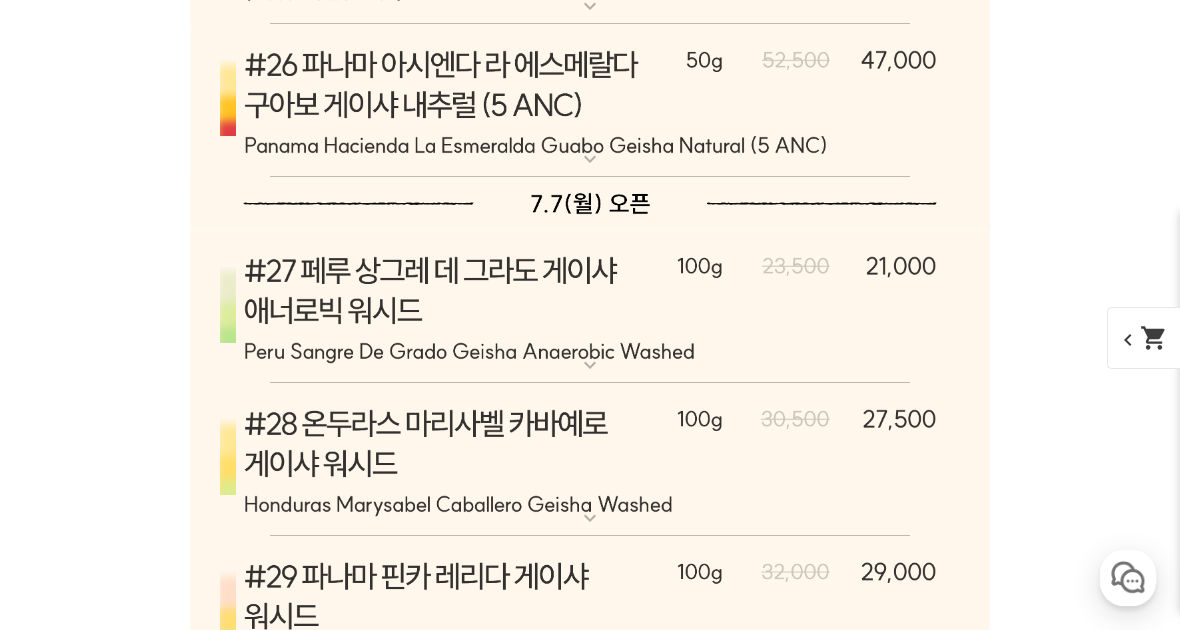 click on "댓글 조회  1" at bounding box center (88, 4476) 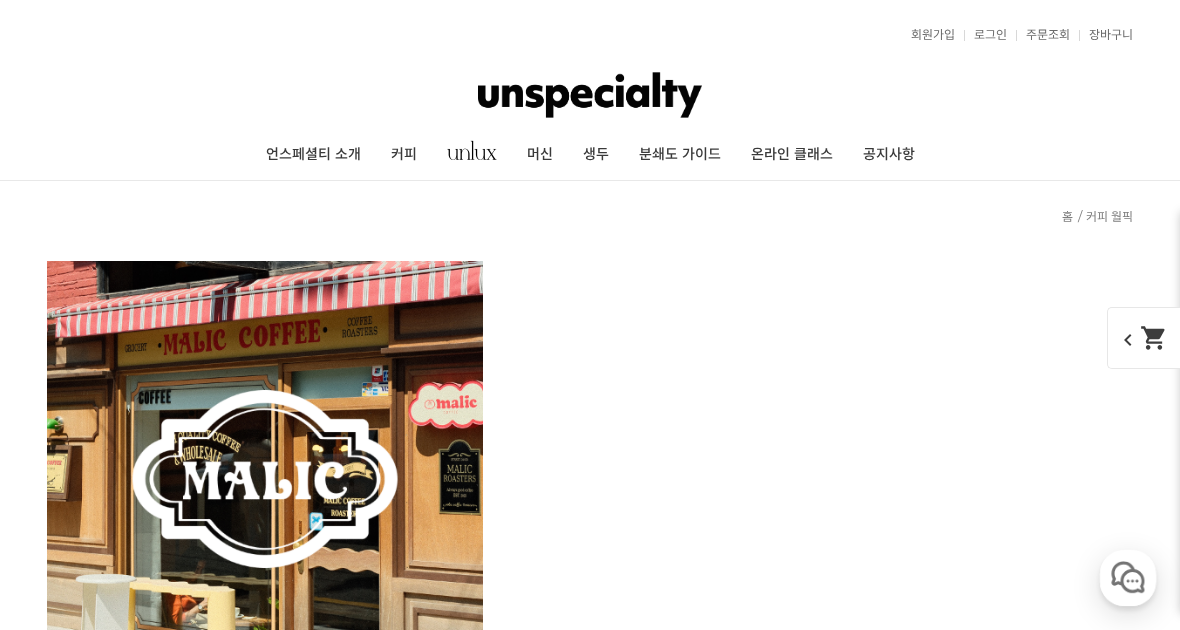 scroll, scrollTop: 2739, scrollLeft: 0, axis: vertical 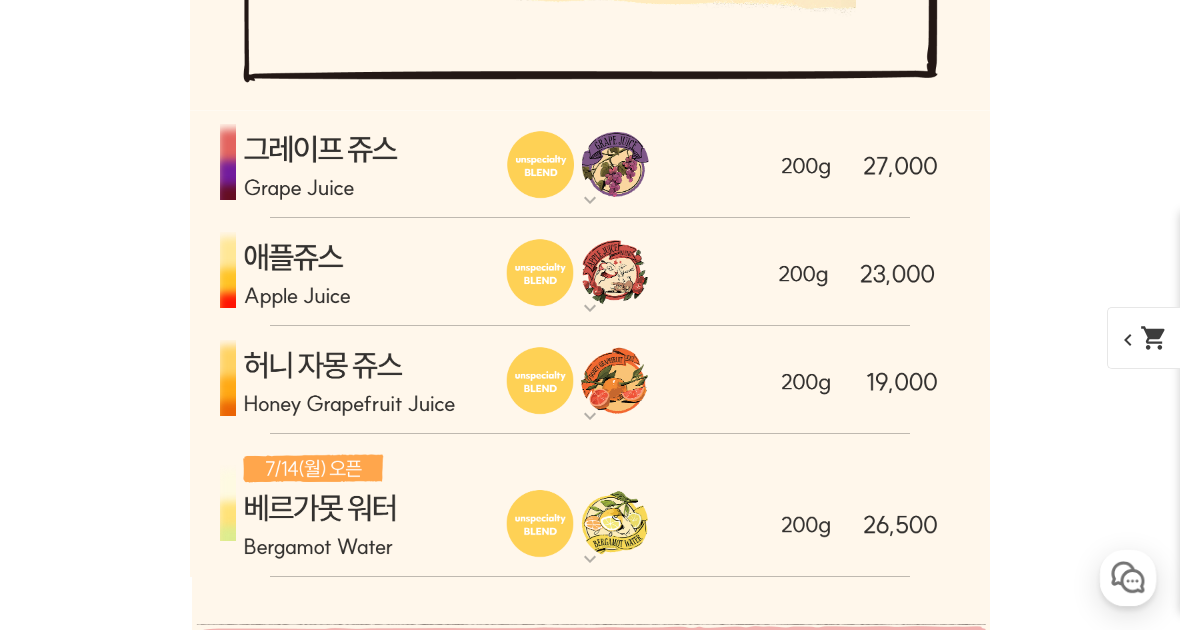 click at bounding box center (590, 506) 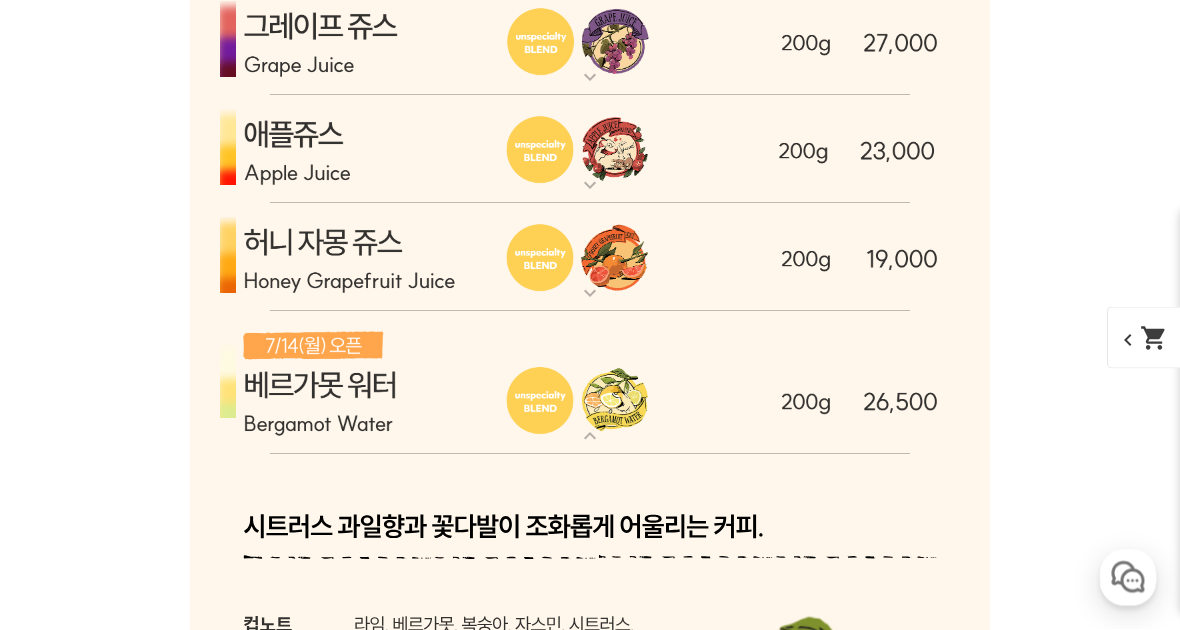 scroll, scrollTop: 2420, scrollLeft: 0, axis: vertical 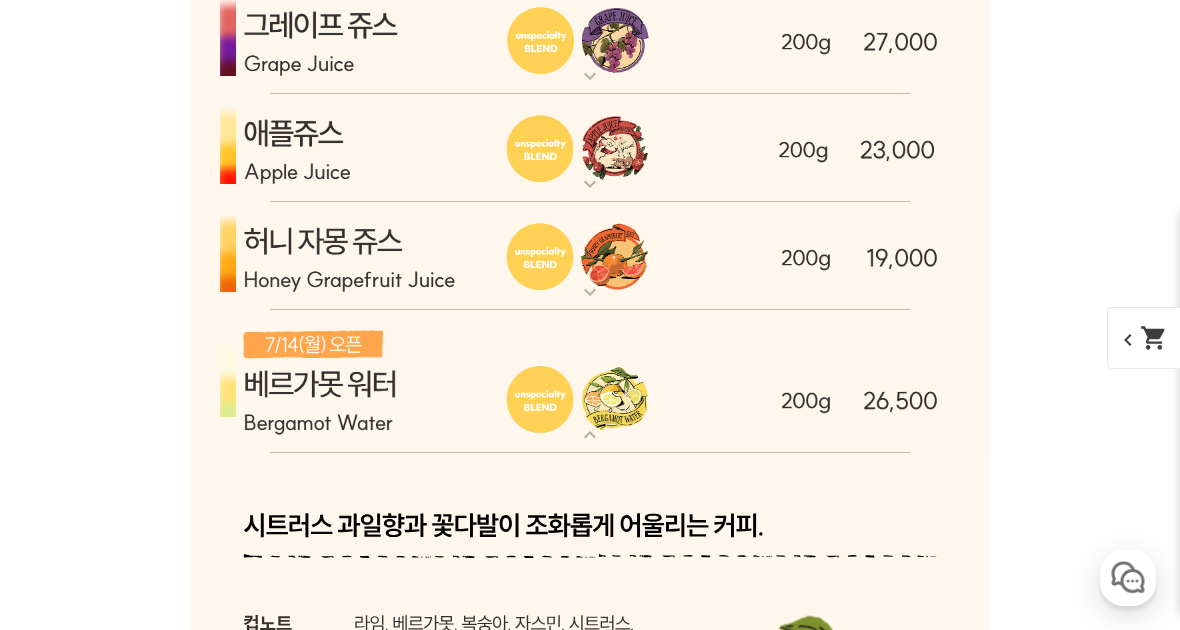 click at bounding box center (590, 382) 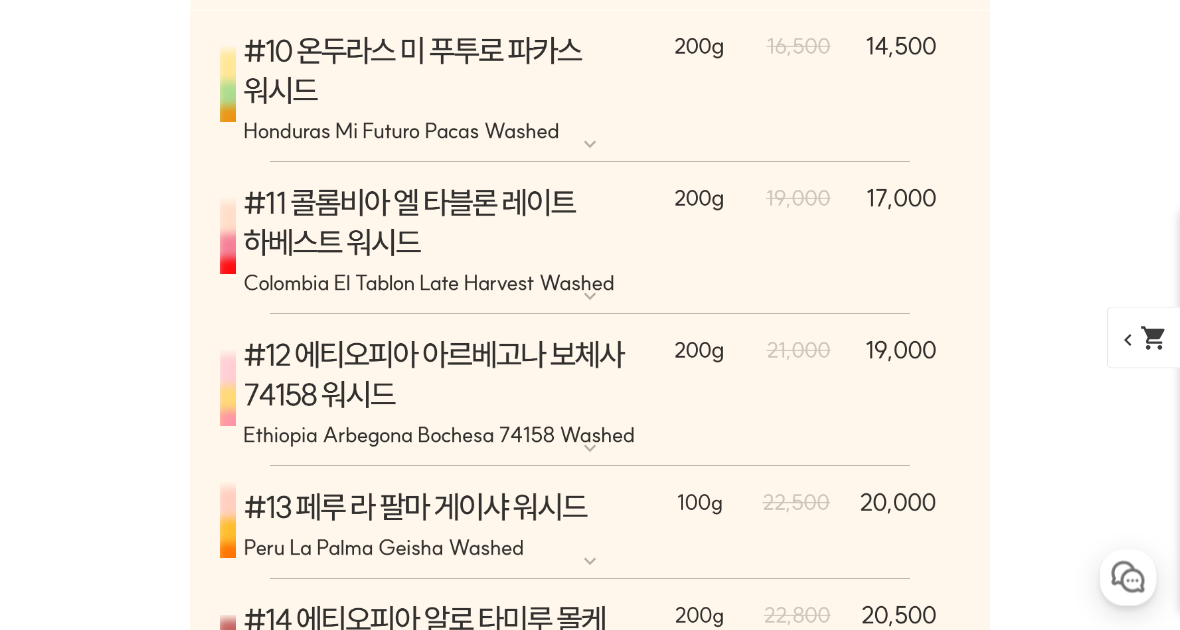 scroll, scrollTop: 9440, scrollLeft: 0, axis: vertical 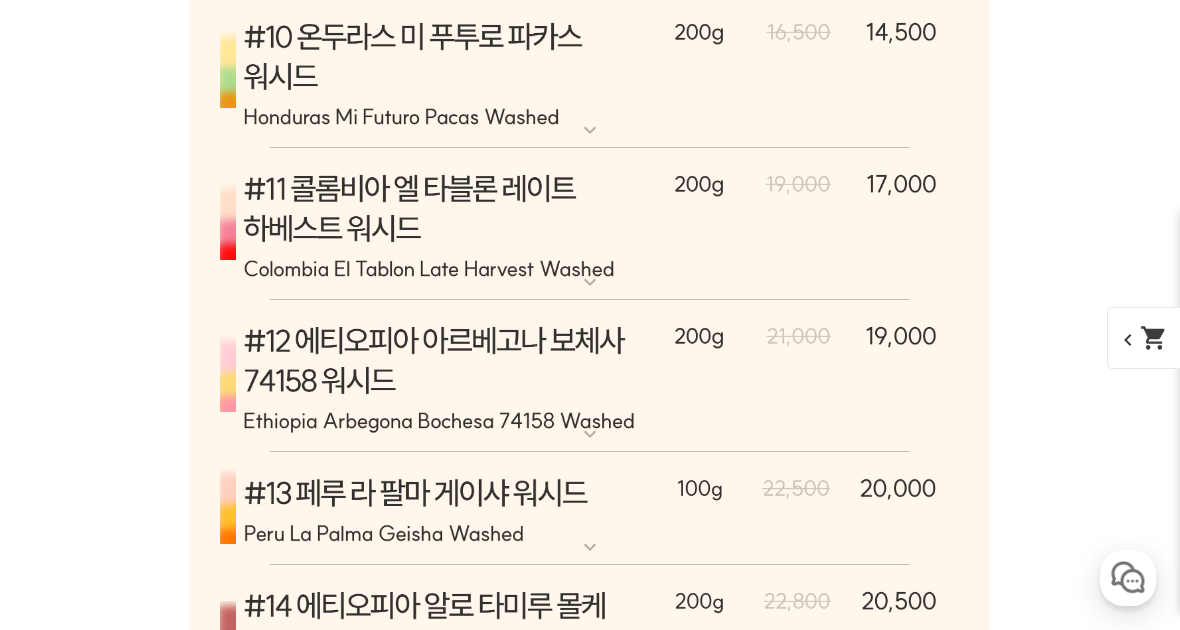 click at bounding box center [590, 509] 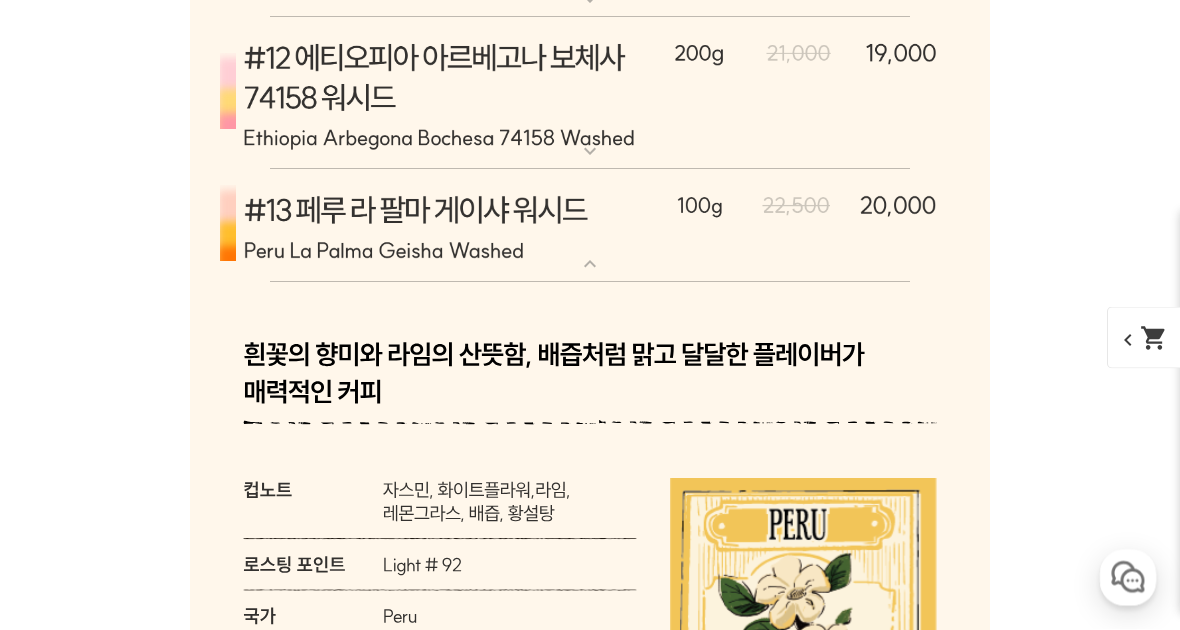 scroll, scrollTop: 9772, scrollLeft: 0, axis: vertical 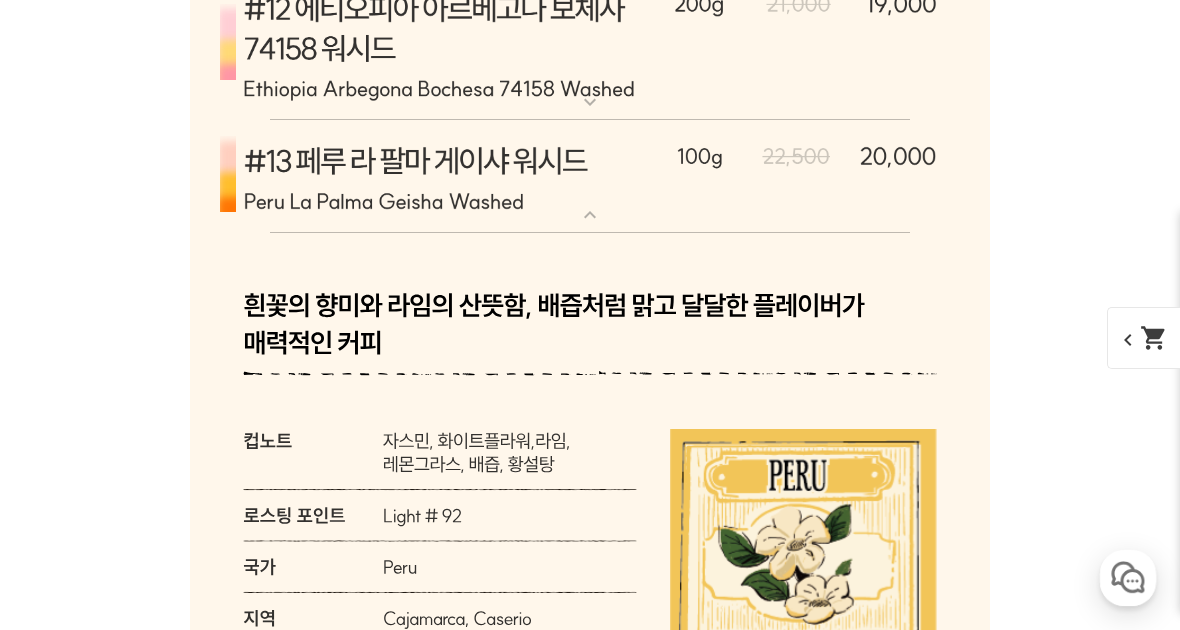 click at bounding box center [590, 753] 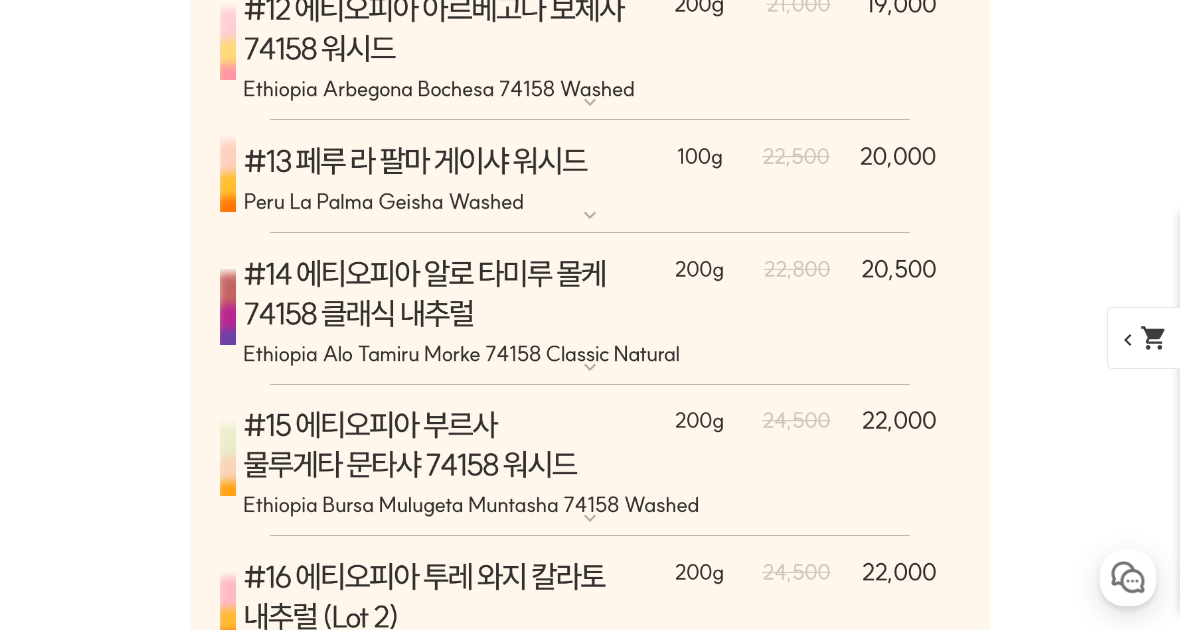 click at bounding box center [590, 177] 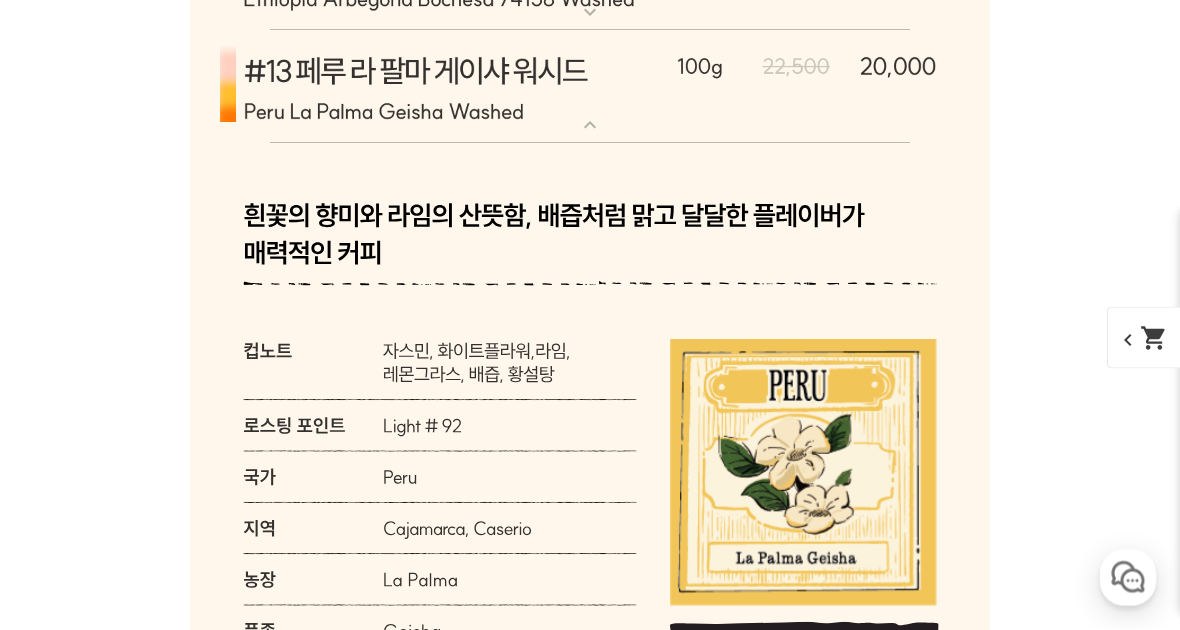 scroll, scrollTop: 9837, scrollLeft: 0, axis: vertical 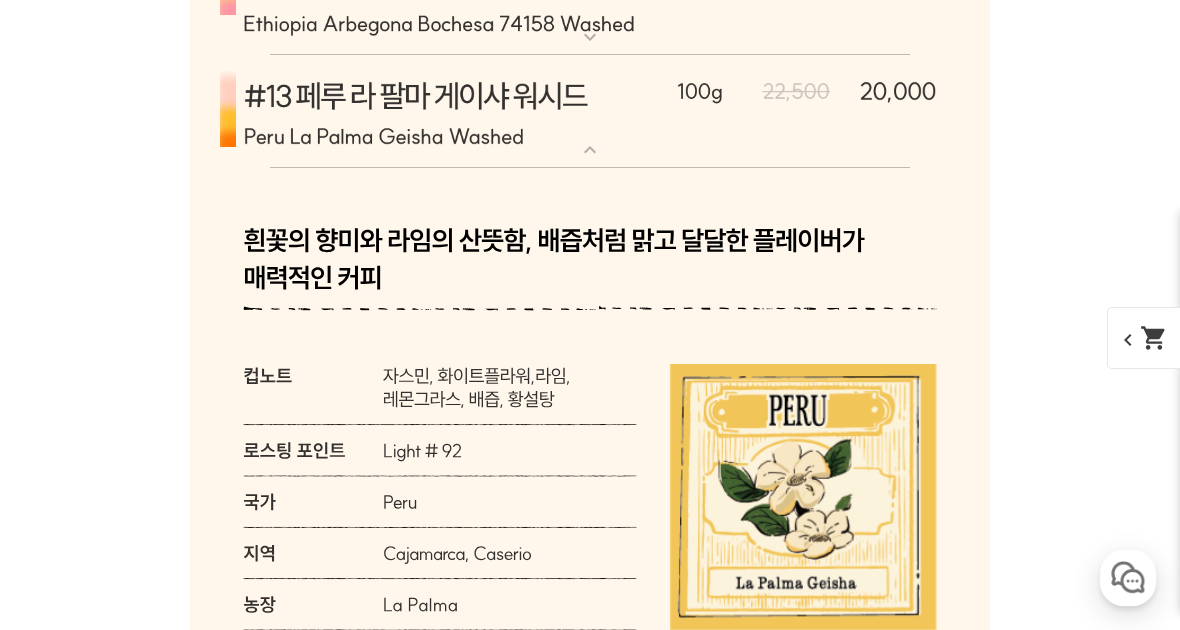 click at bounding box center (590, 112) 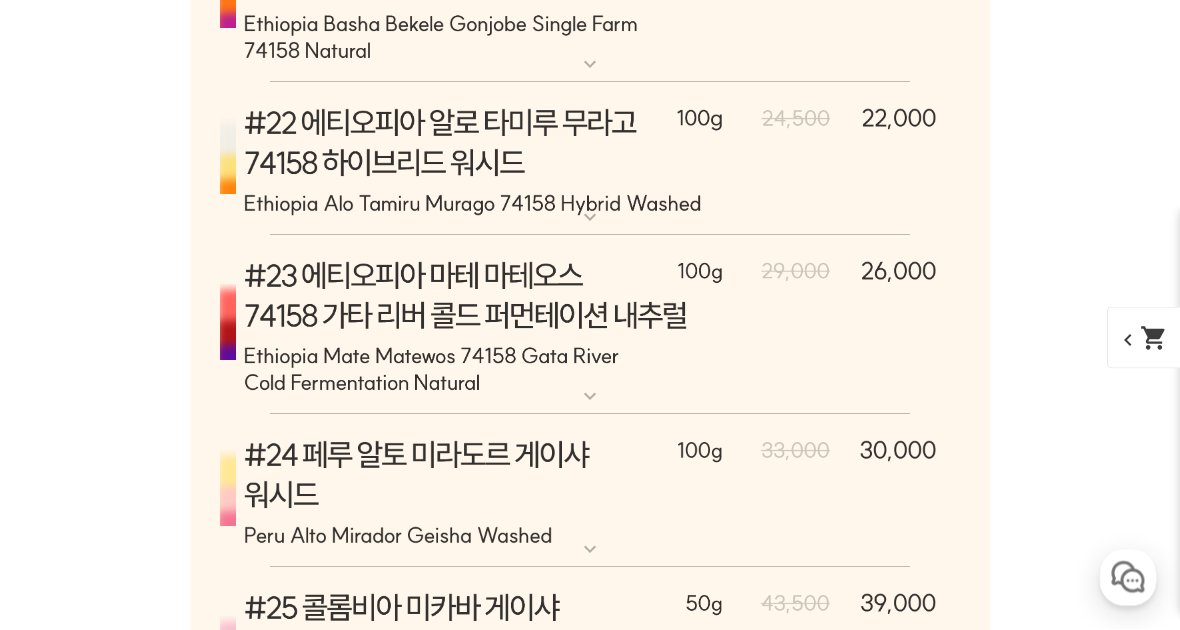 scroll, scrollTop: 11294, scrollLeft: 0, axis: vertical 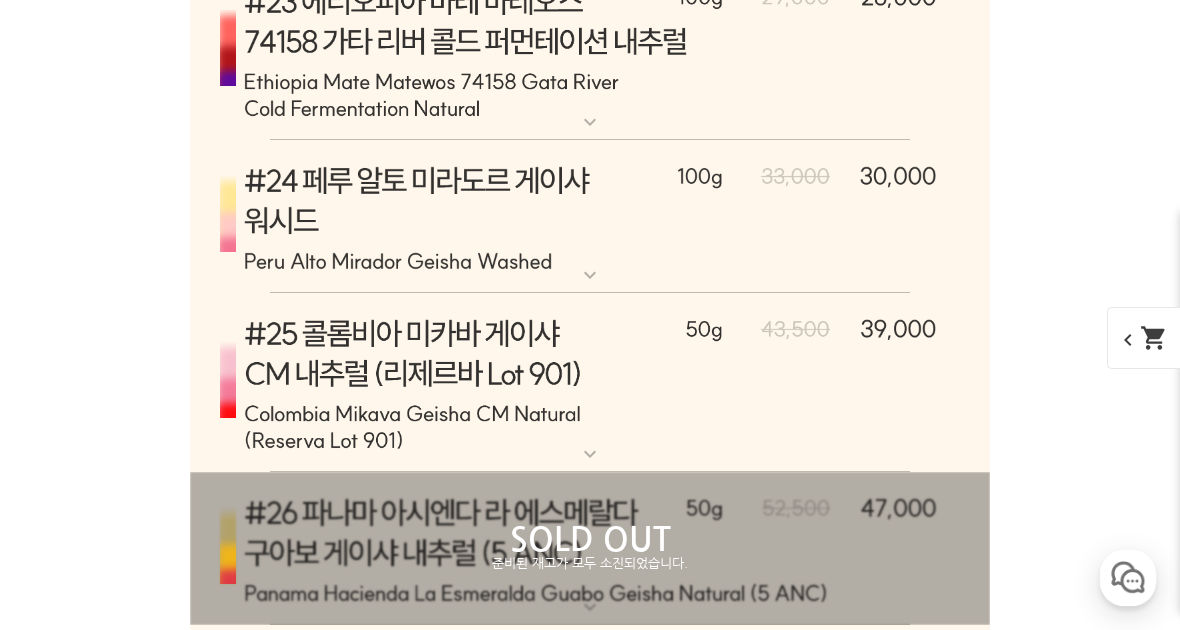 click at bounding box center (590, 217) 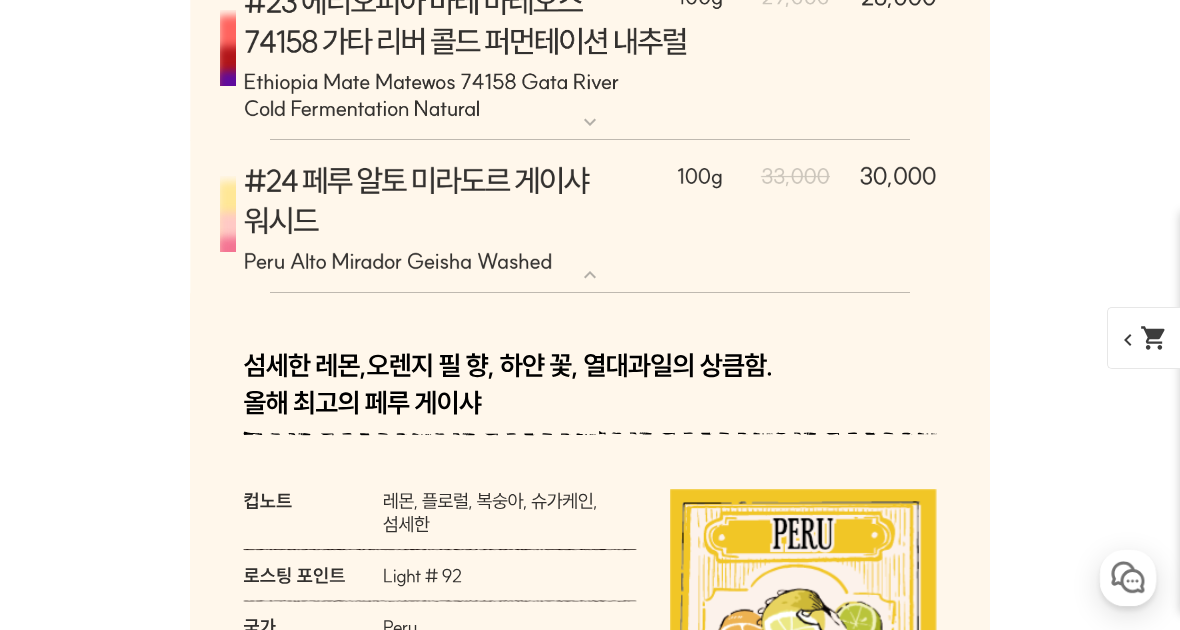 click at bounding box center (590, 217) 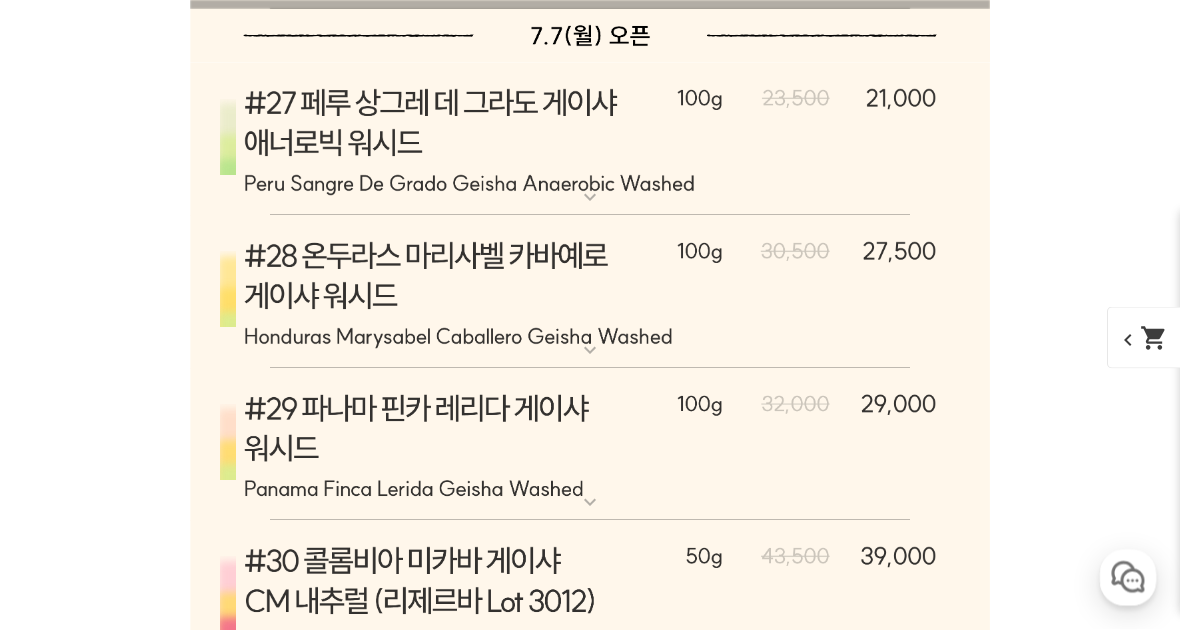 click at bounding box center (590, 140) 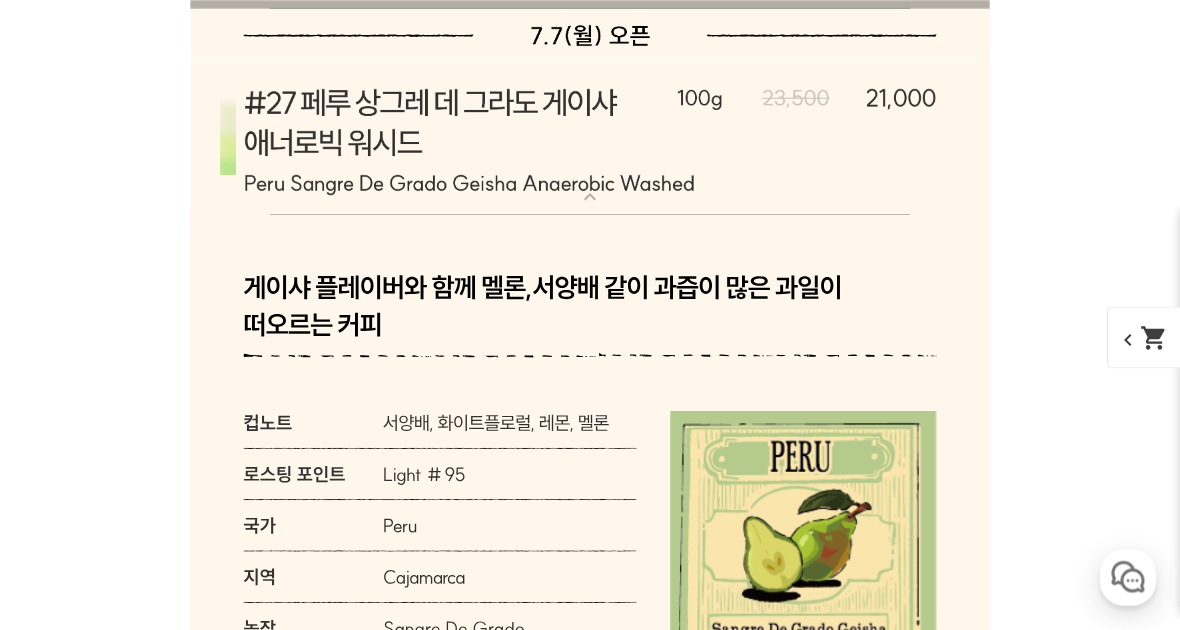 scroll, scrollTop: 11910, scrollLeft: 0, axis: vertical 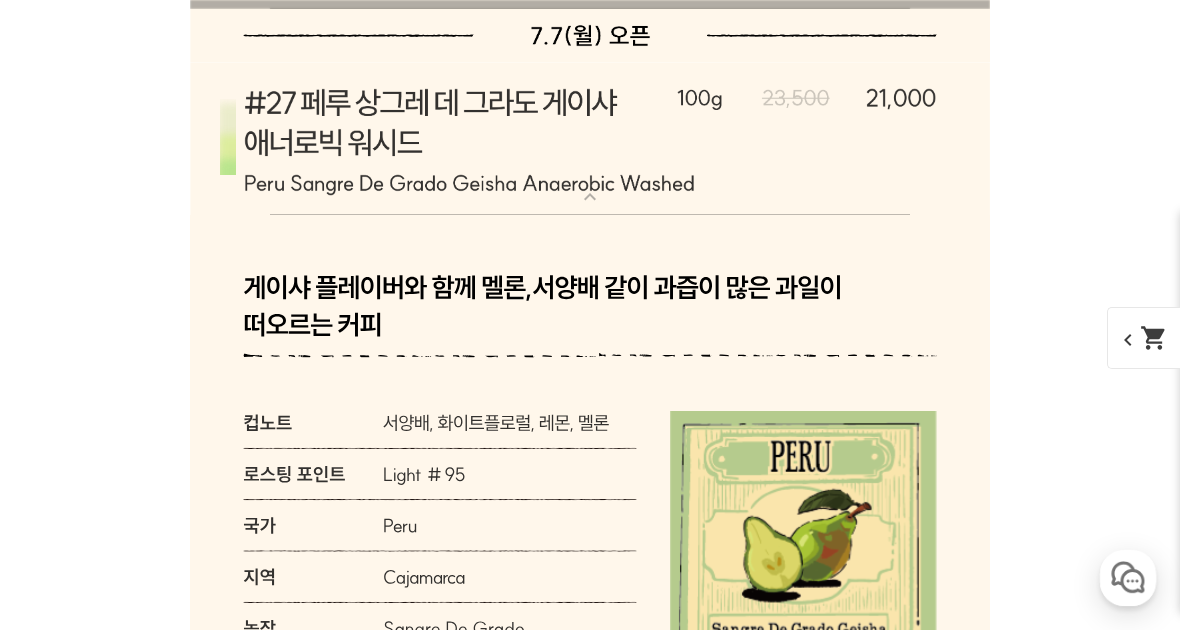 click at bounding box center (590, 139) 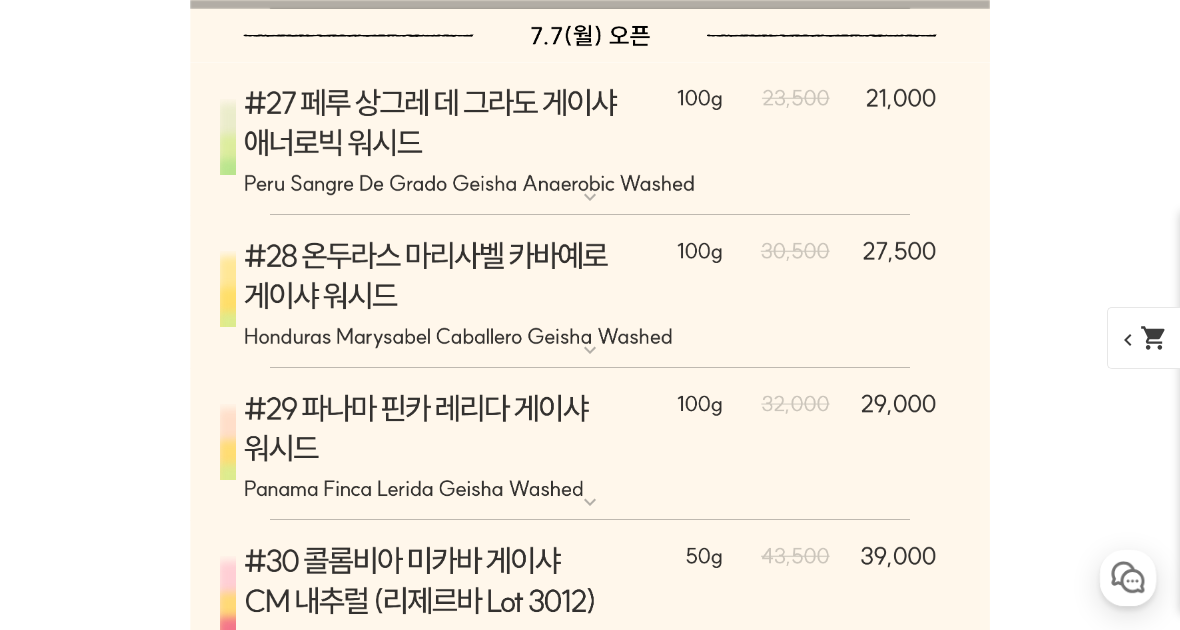 click at bounding box center (590, 292) 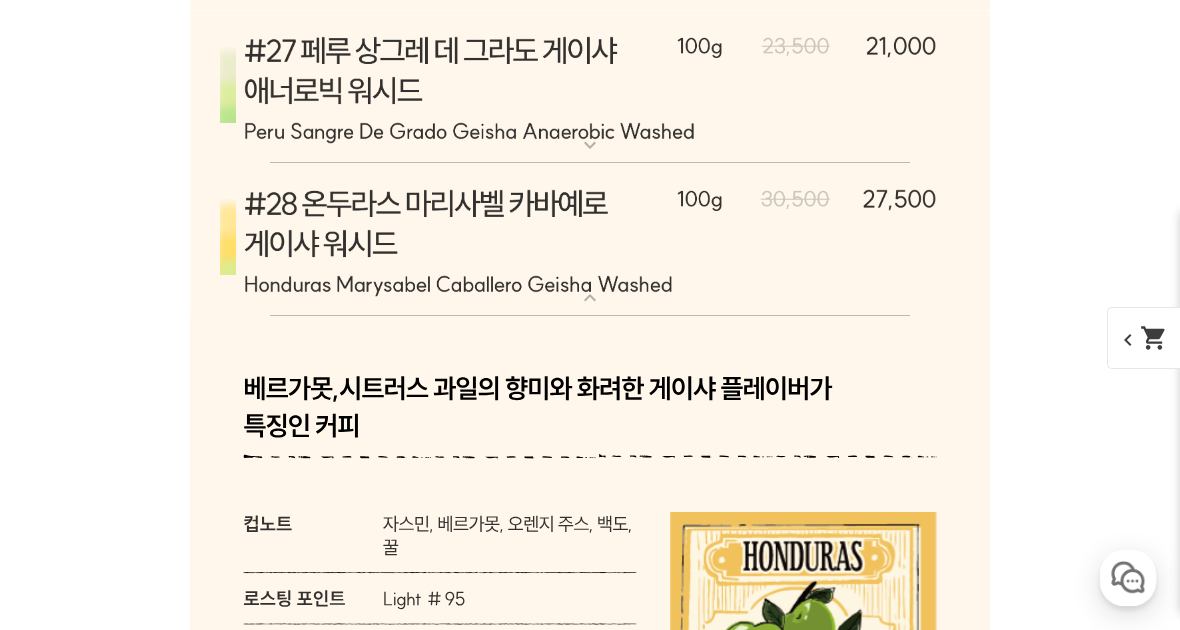 scroll, scrollTop: 11955, scrollLeft: 0, axis: vertical 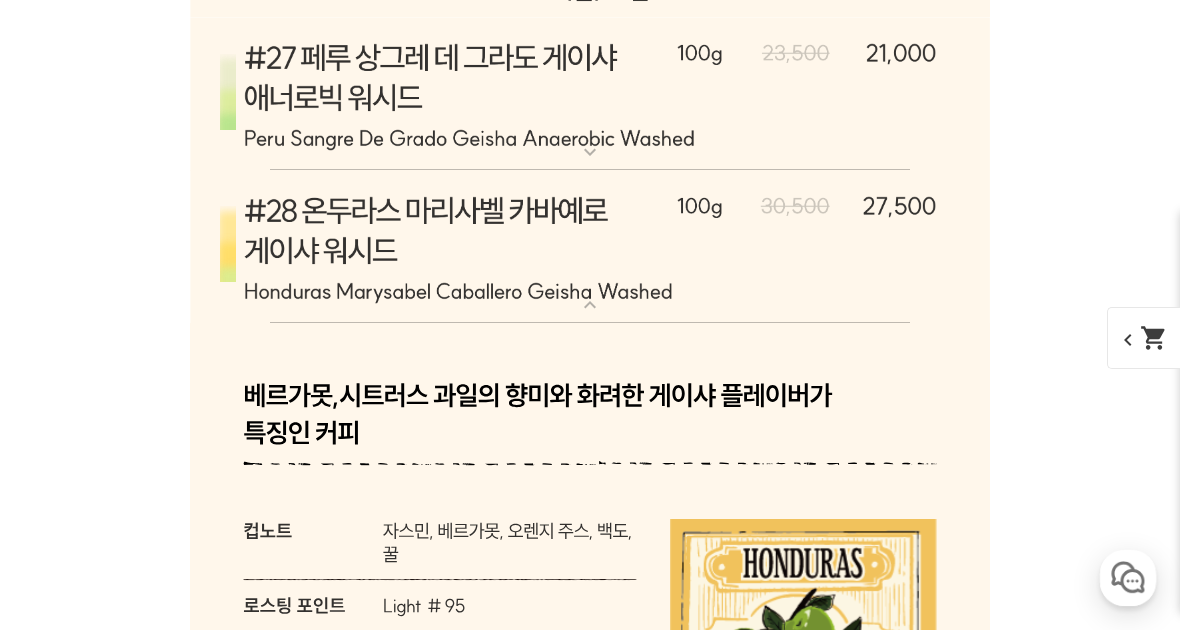 click at bounding box center (590, 247) 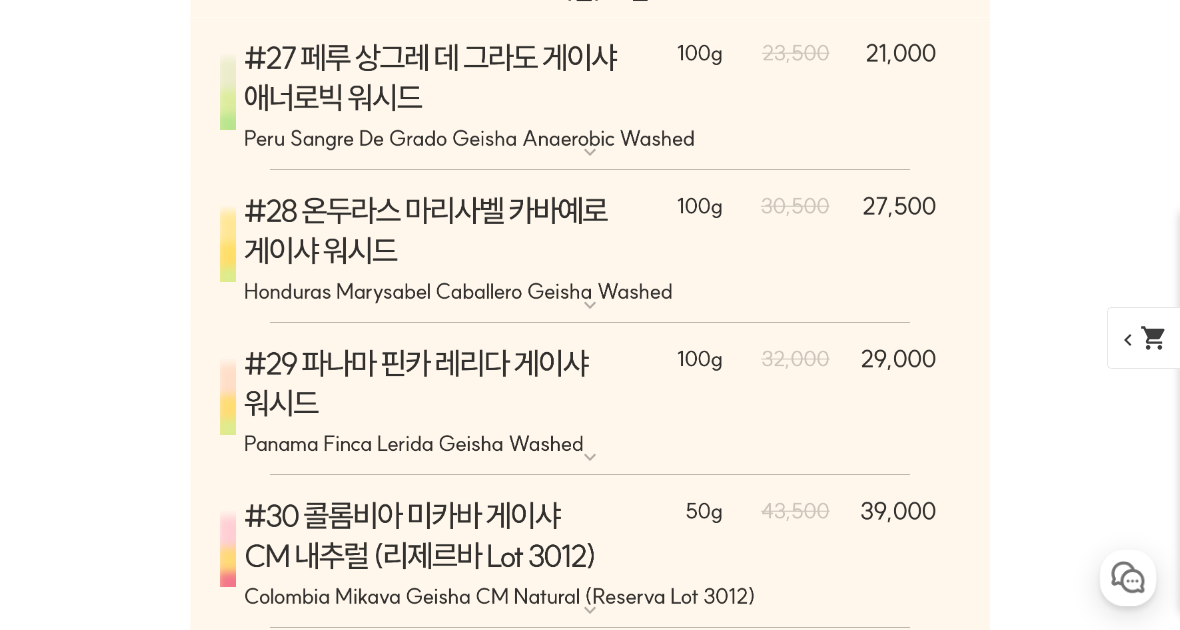 click at bounding box center (590, 94) 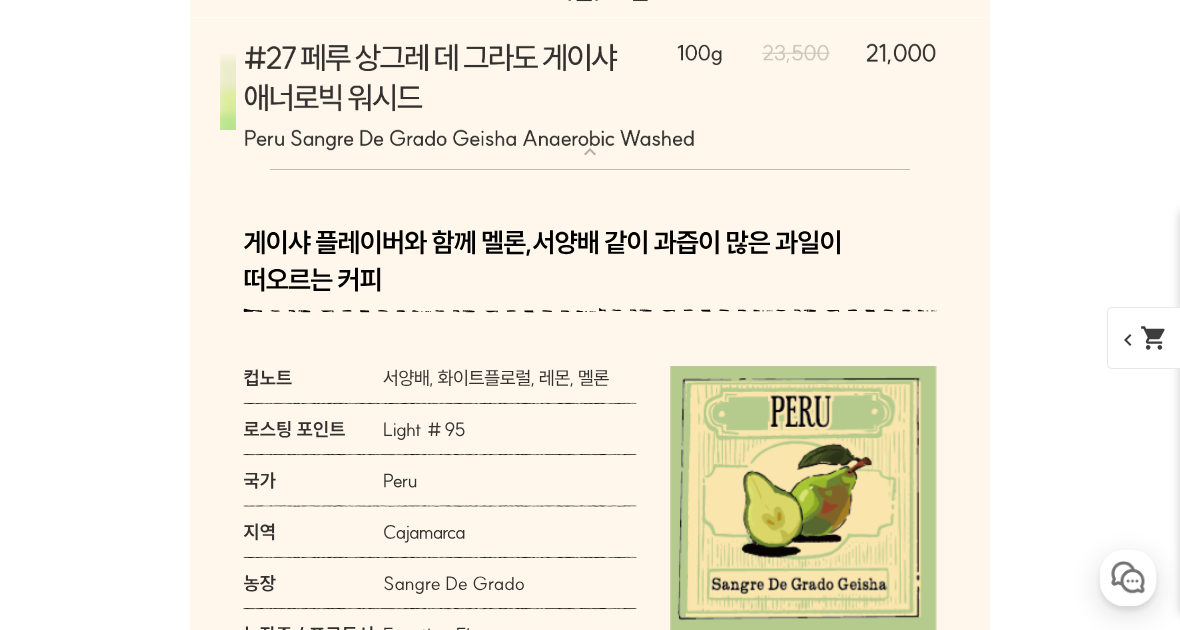 click at bounding box center (590, 94) 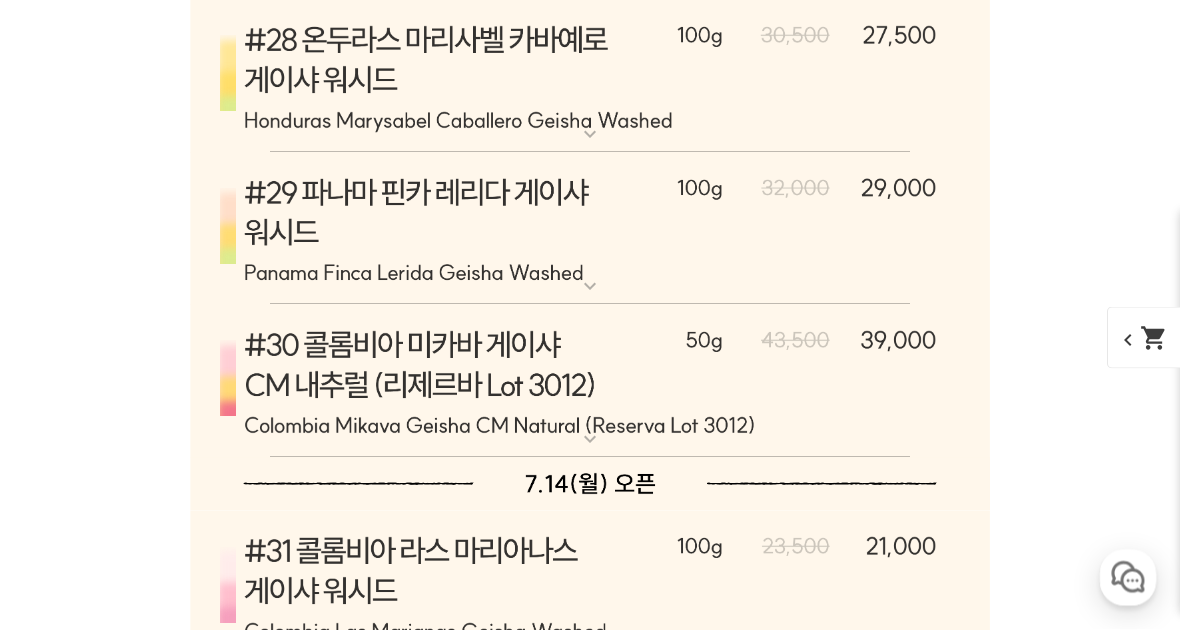 click at bounding box center [590, 230] 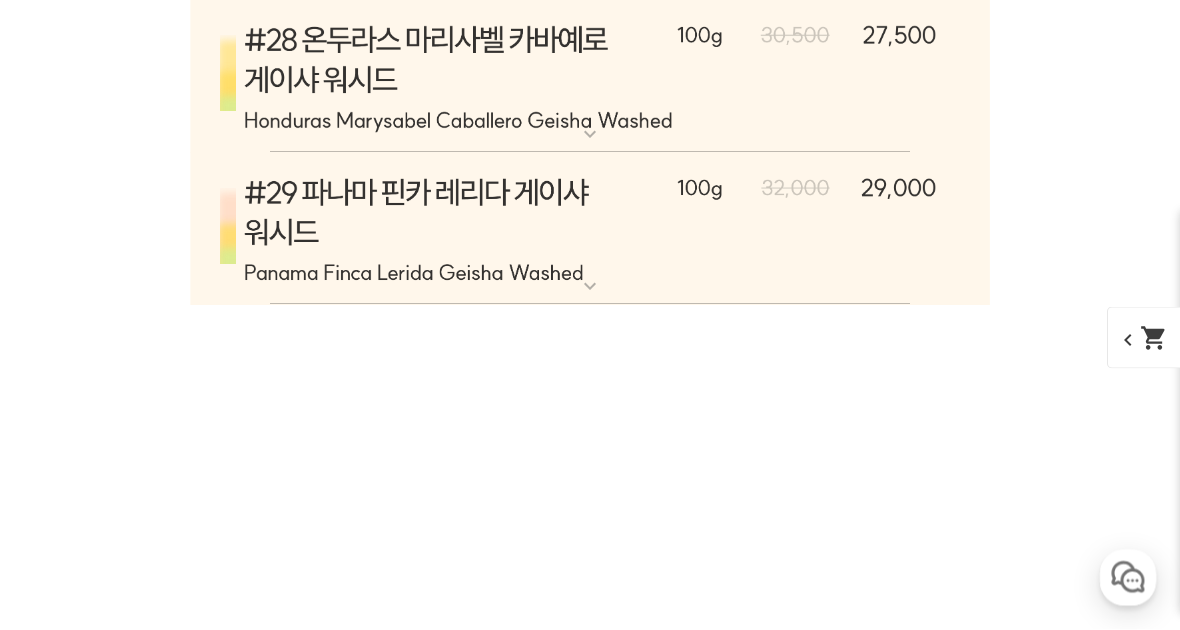 scroll, scrollTop: 12126, scrollLeft: 0, axis: vertical 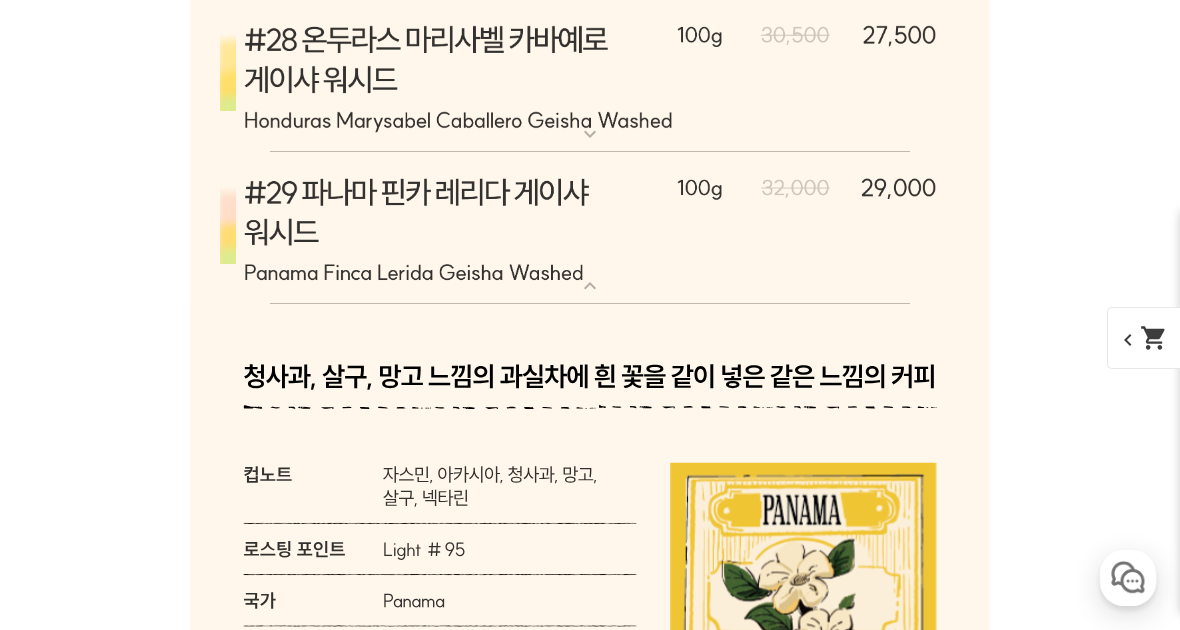 click at bounding box center [590, 229] 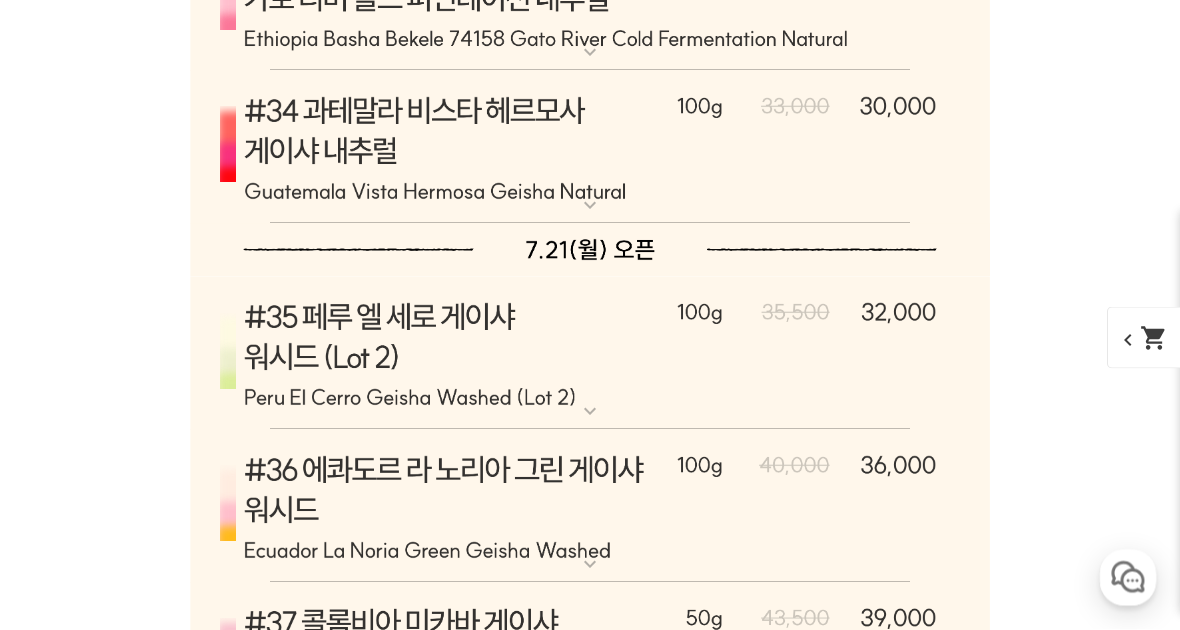 scroll, scrollTop: 13129, scrollLeft: 0, axis: vertical 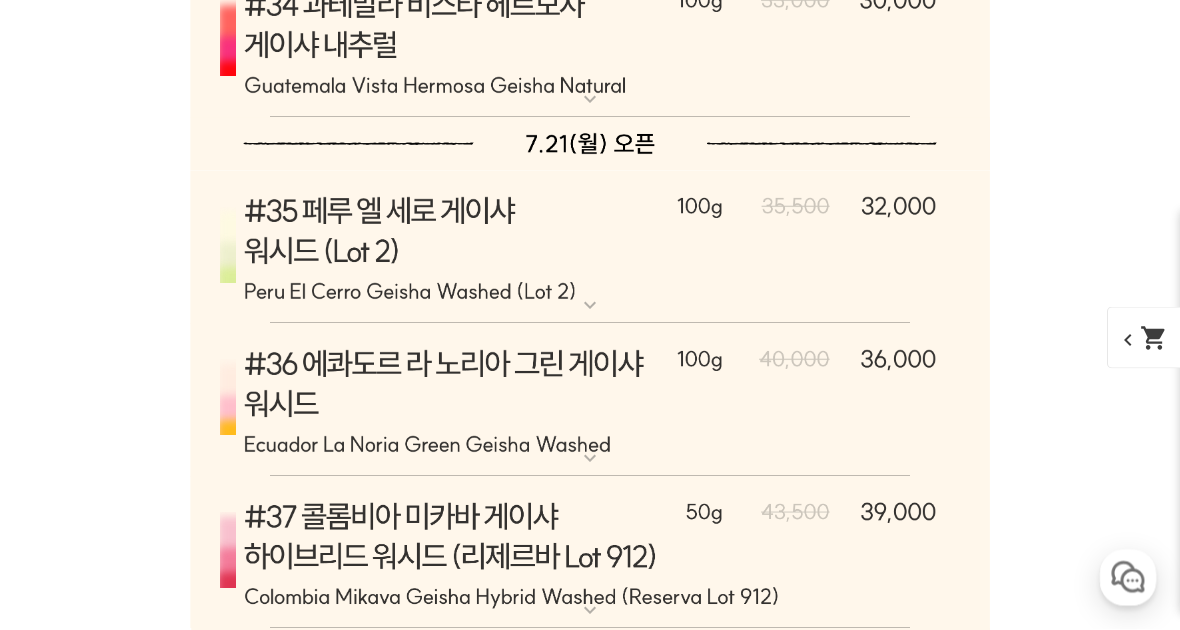 click at bounding box center (590, 248) 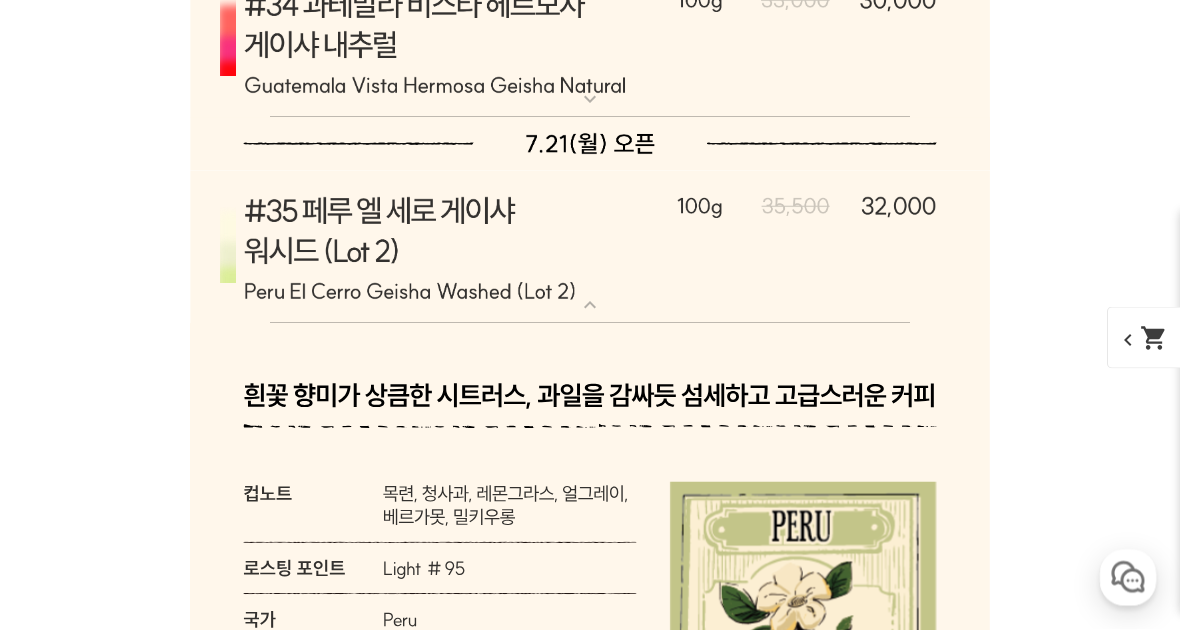 scroll, scrollTop: 13130, scrollLeft: 0, axis: vertical 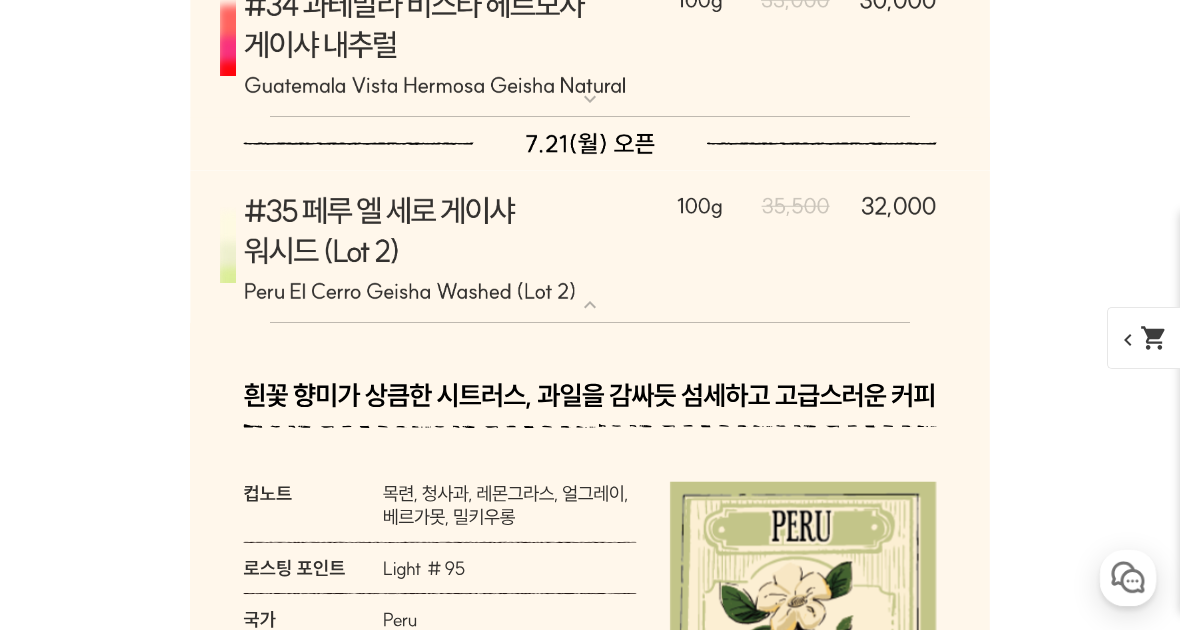 click at bounding box center [590, 247] 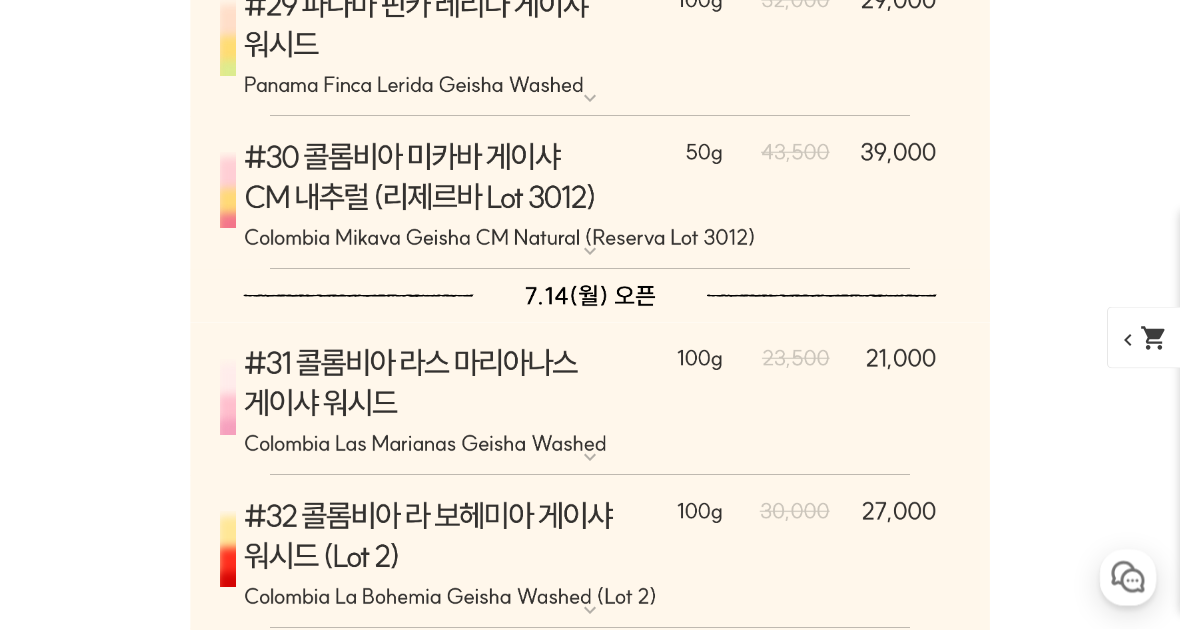 scroll, scrollTop: 12064, scrollLeft: 0, axis: vertical 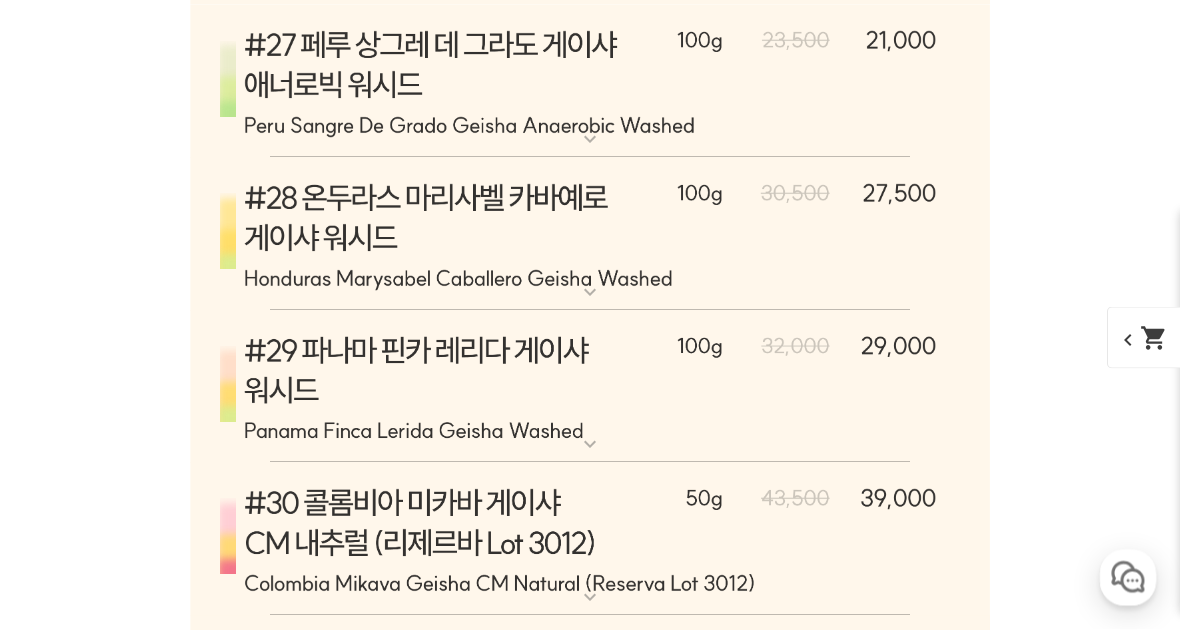 click at bounding box center (590, 235) 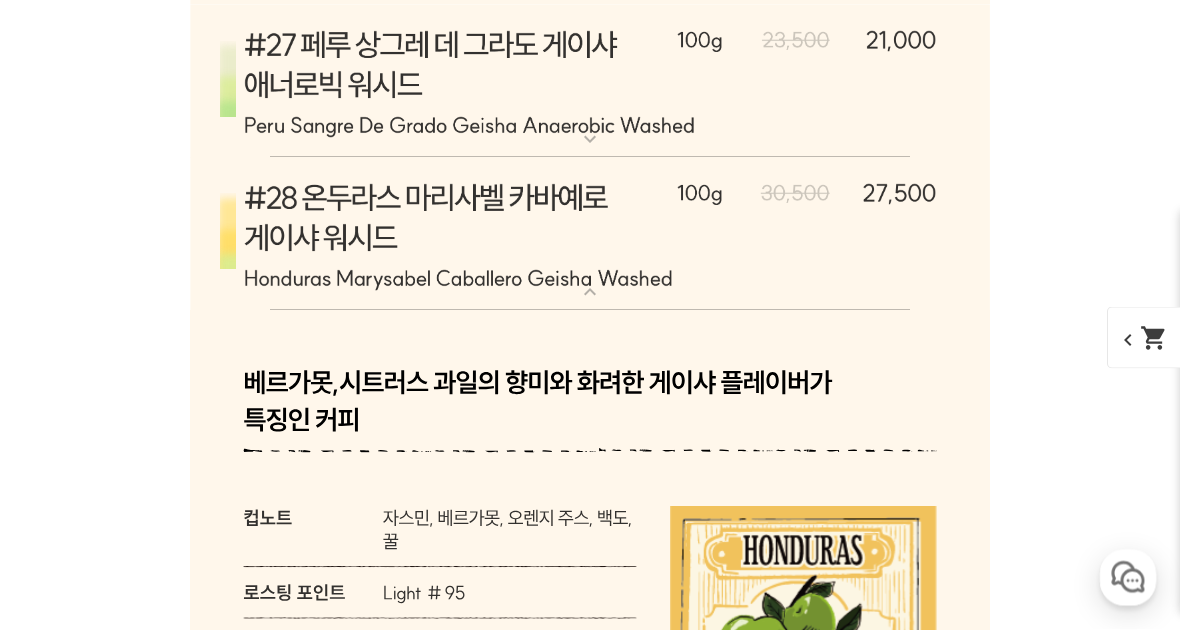 scroll, scrollTop: 11968, scrollLeft: 0, axis: vertical 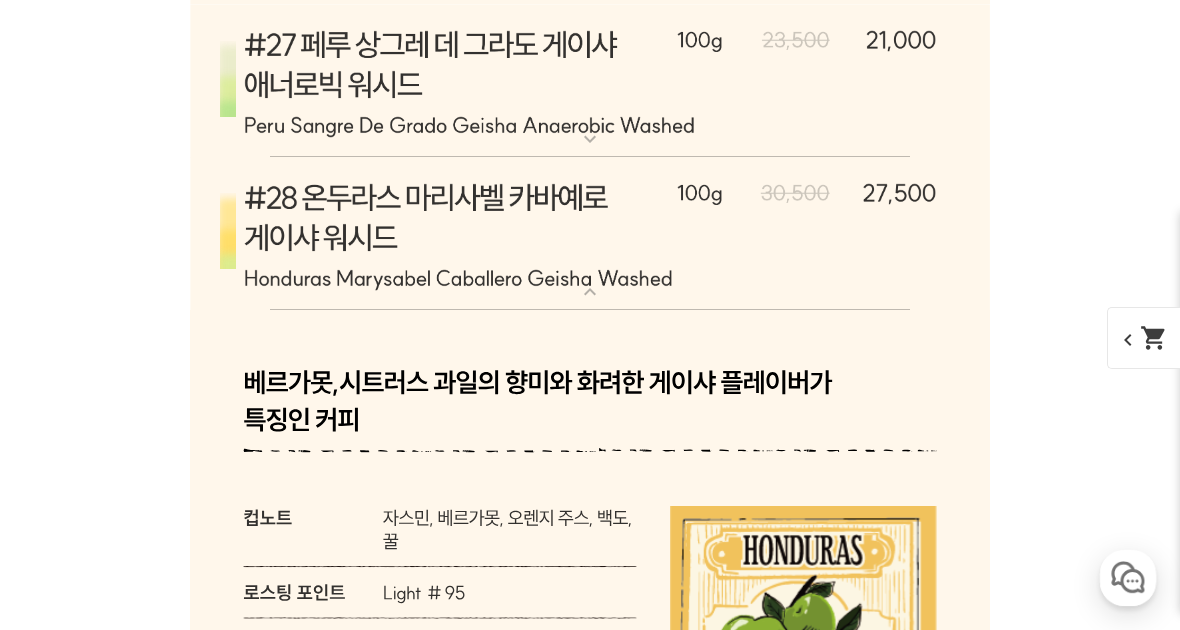 click on "[7.7 오픈] #28 온두라스 마리사벨 카바예로 게이샤 워시드" at bounding box center [590, 165] 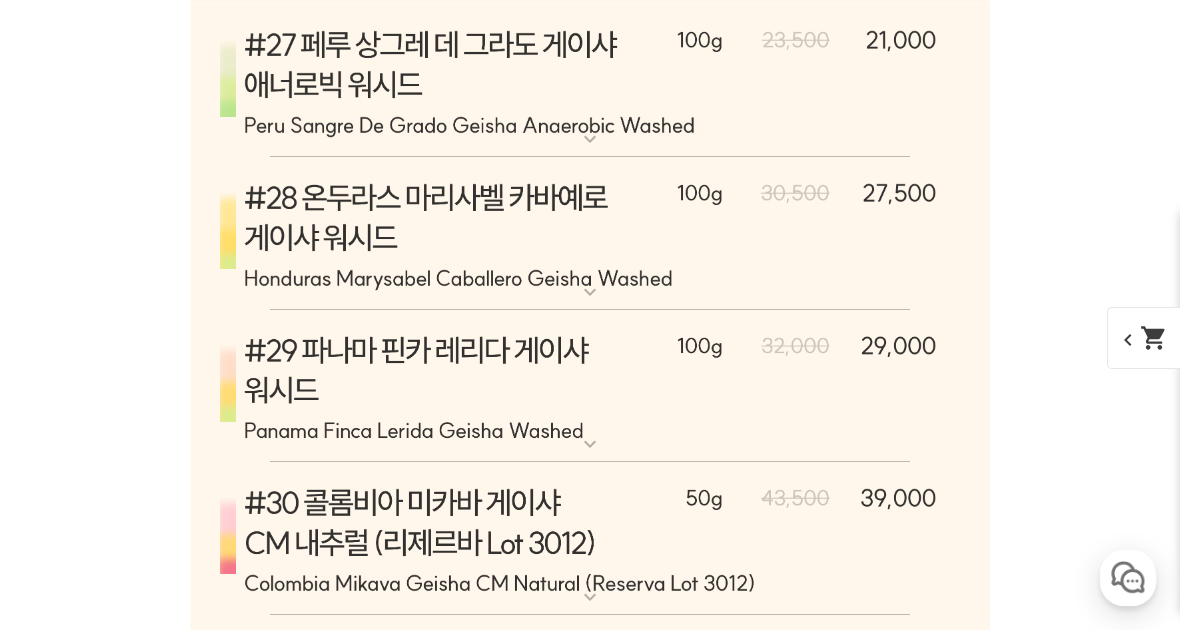click at bounding box center (590, 234) 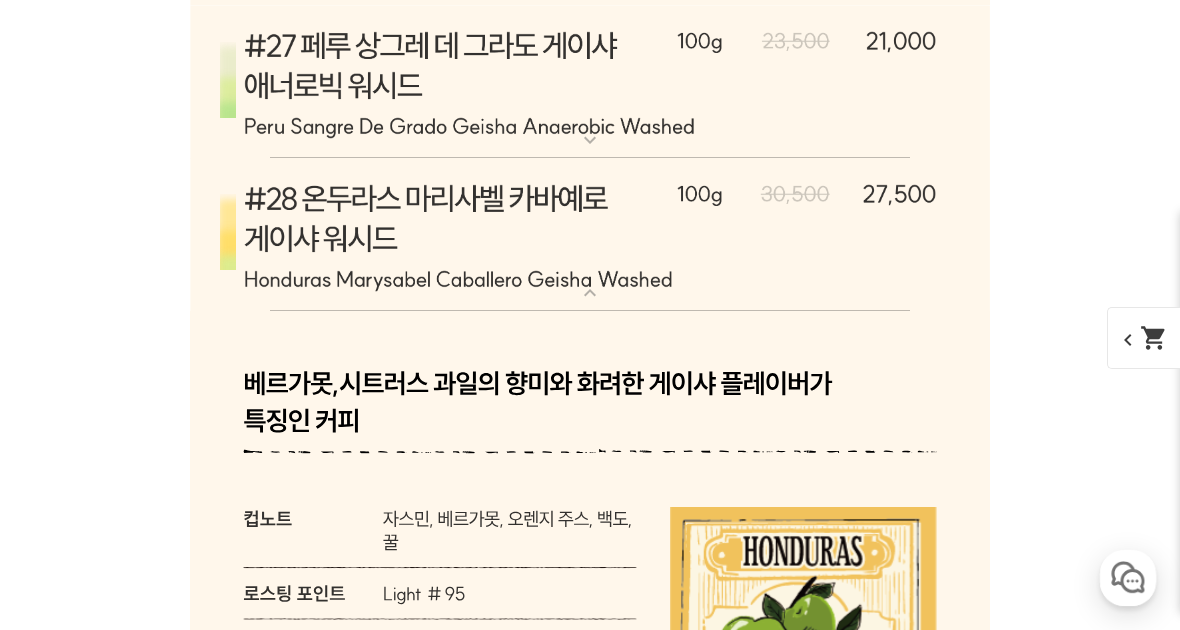 scroll, scrollTop: 11888, scrollLeft: 0, axis: vertical 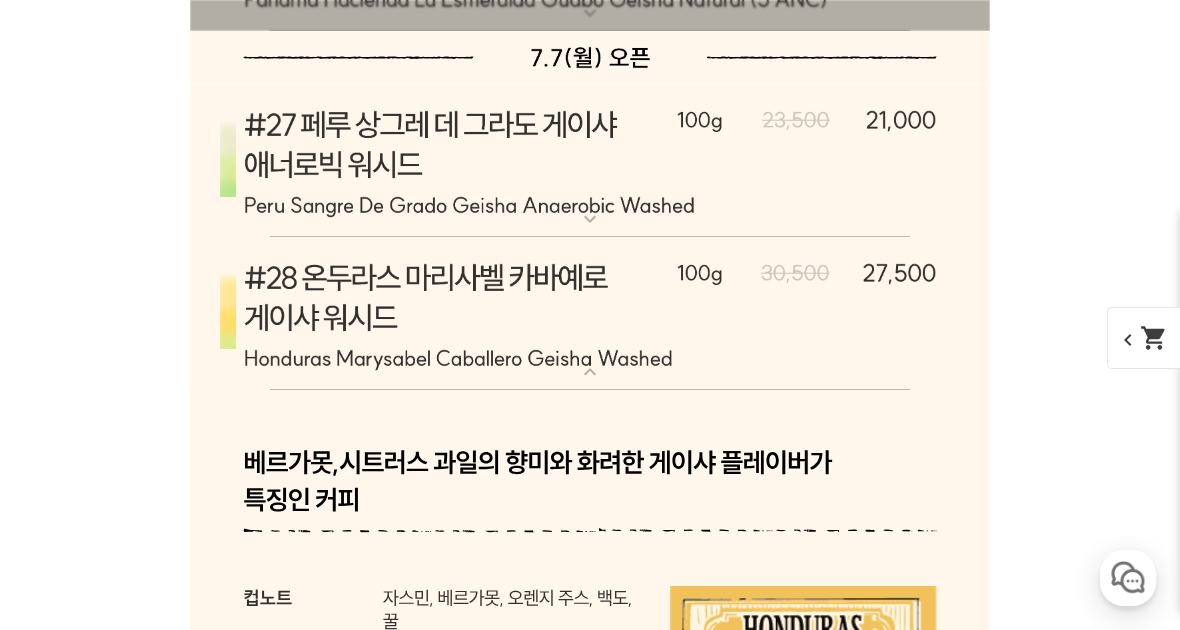 click at bounding box center [590, 314] 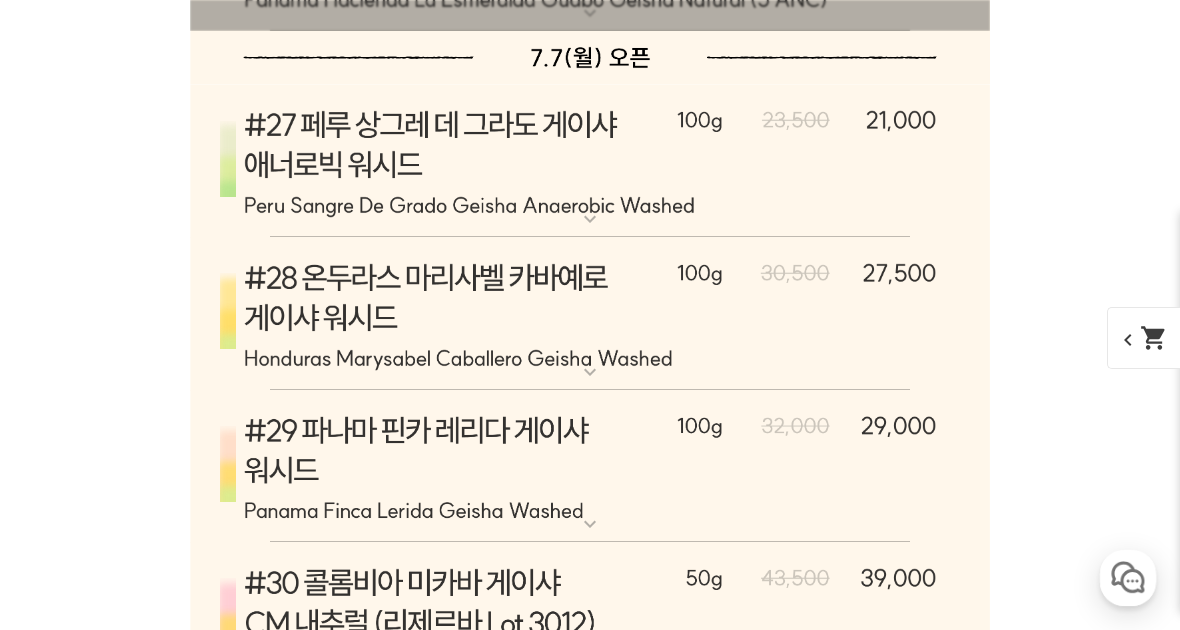 click at bounding box center (590, 161) 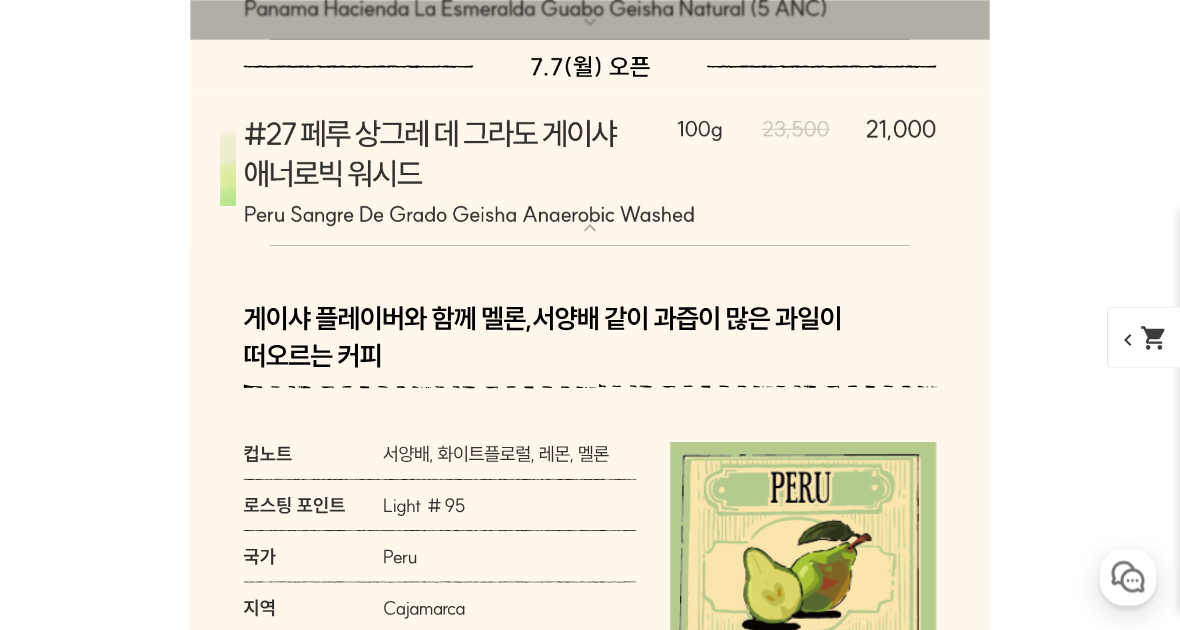 scroll, scrollTop: 11864, scrollLeft: 0, axis: vertical 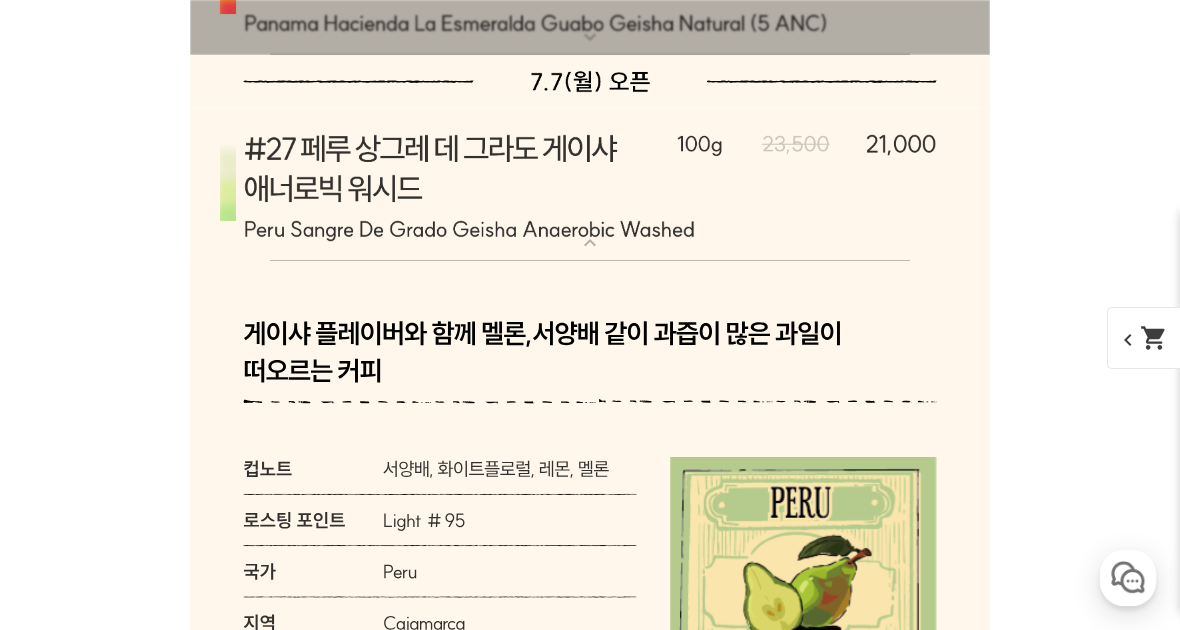 click at bounding box center [590, 185] 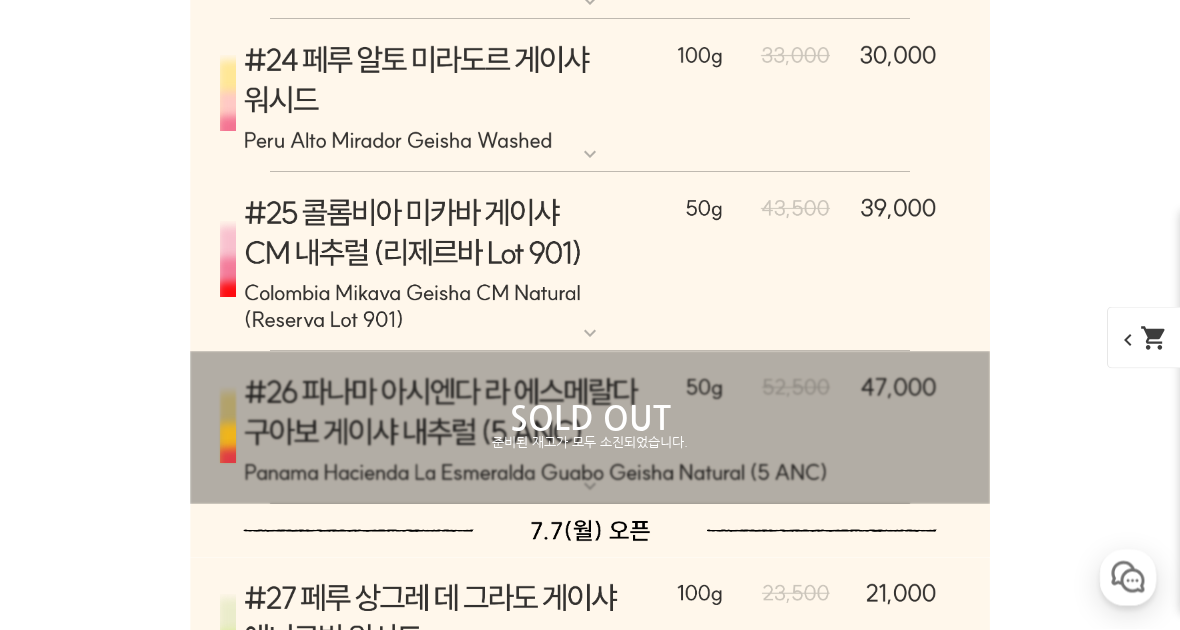 scroll, scrollTop: 11247, scrollLeft: 0, axis: vertical 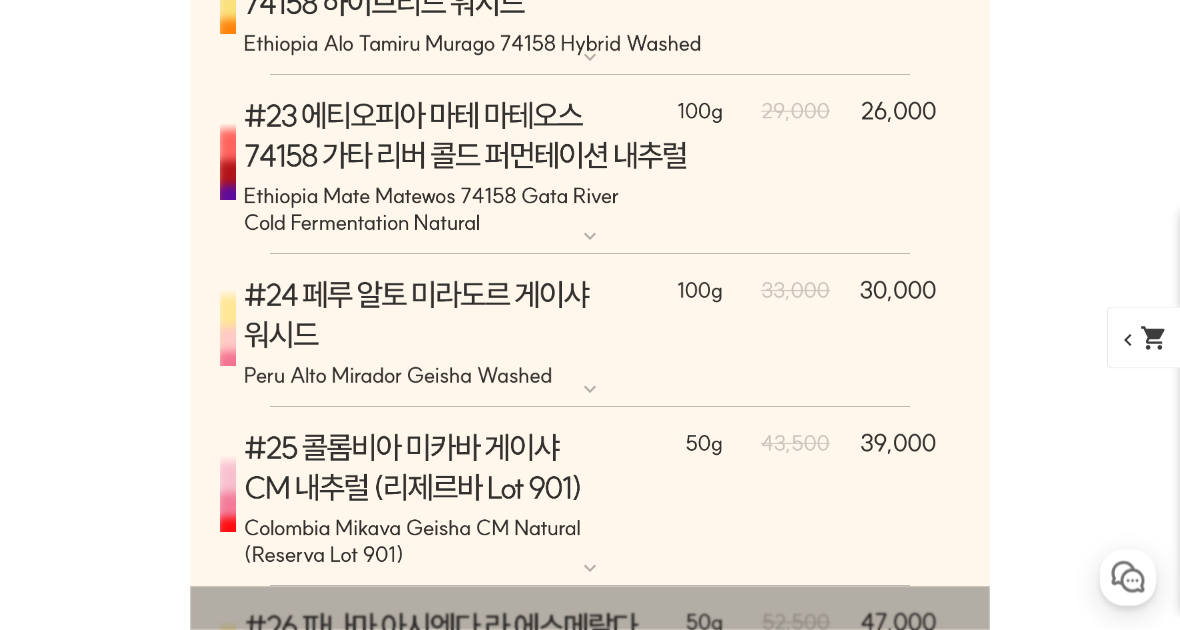 click at bounding box center (590, 332) 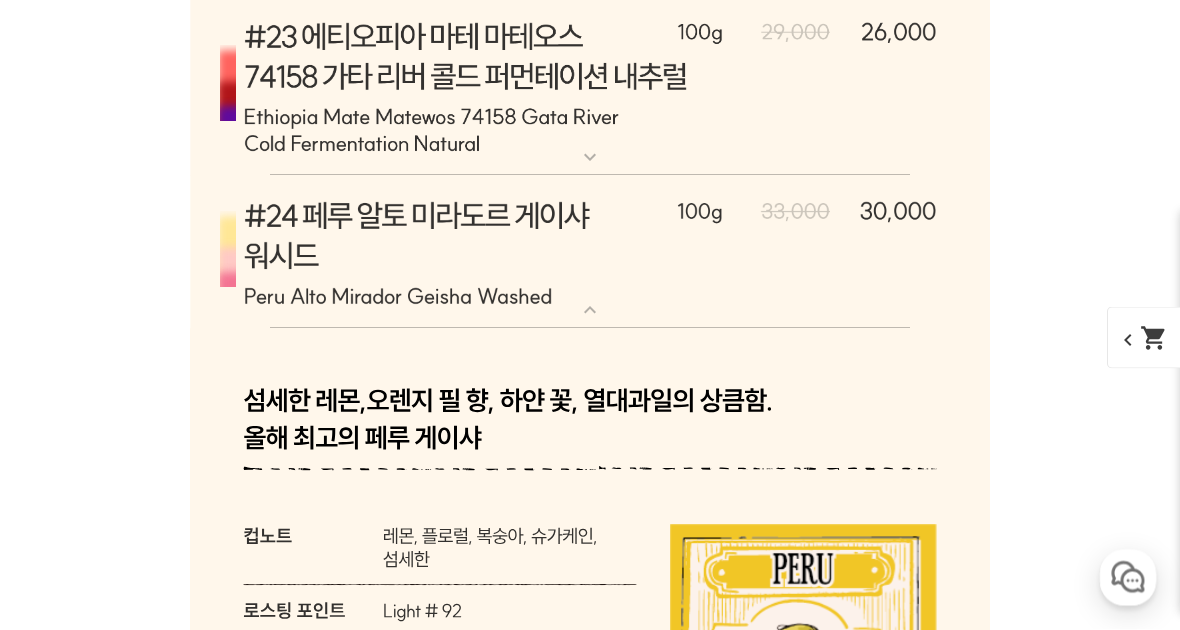 scroll, scrollTop: 11373, scrollLeft: 0, axis: vertical 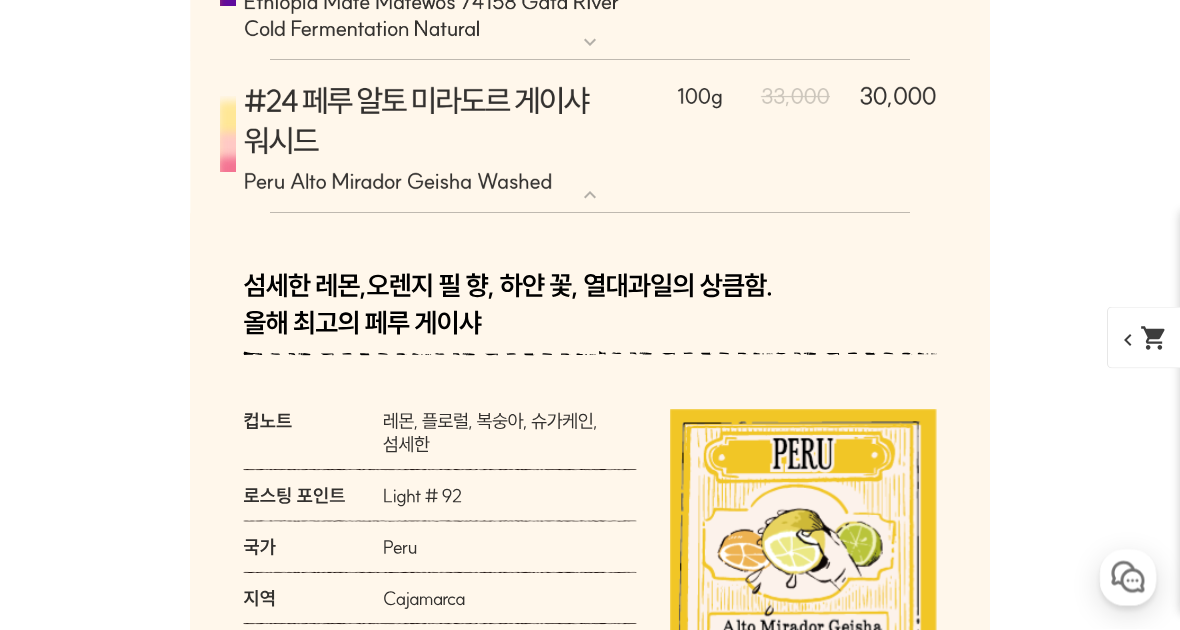 click at bounding box center (590, 138) 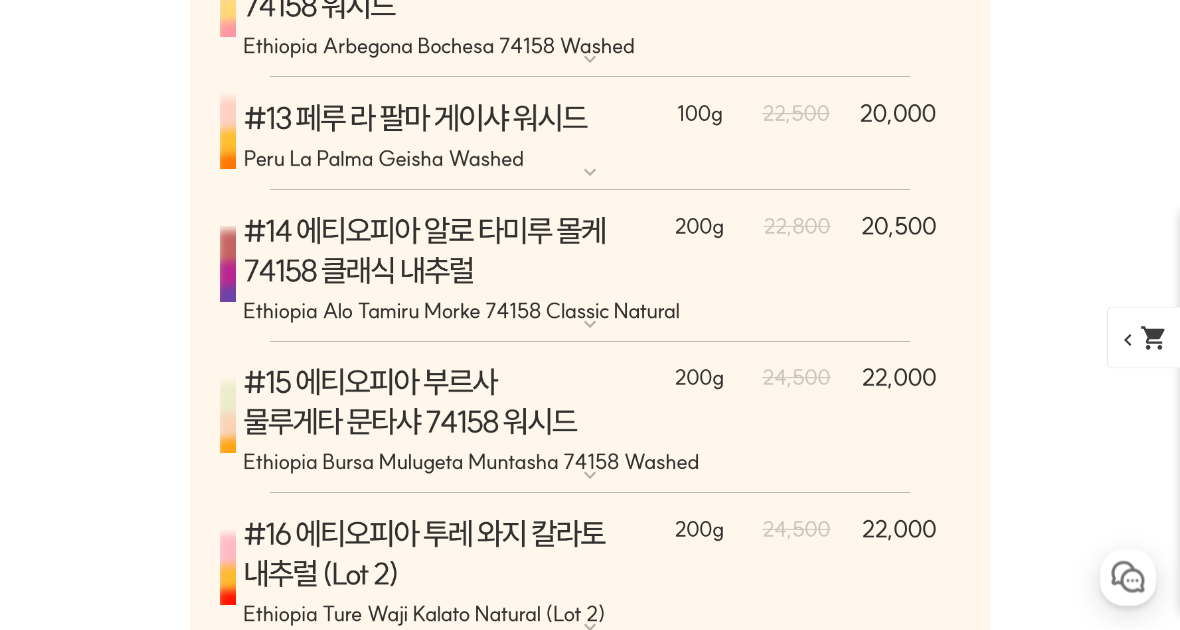 scroll, scrollTop: 9734, scrollLeft: 0, axis: vertical 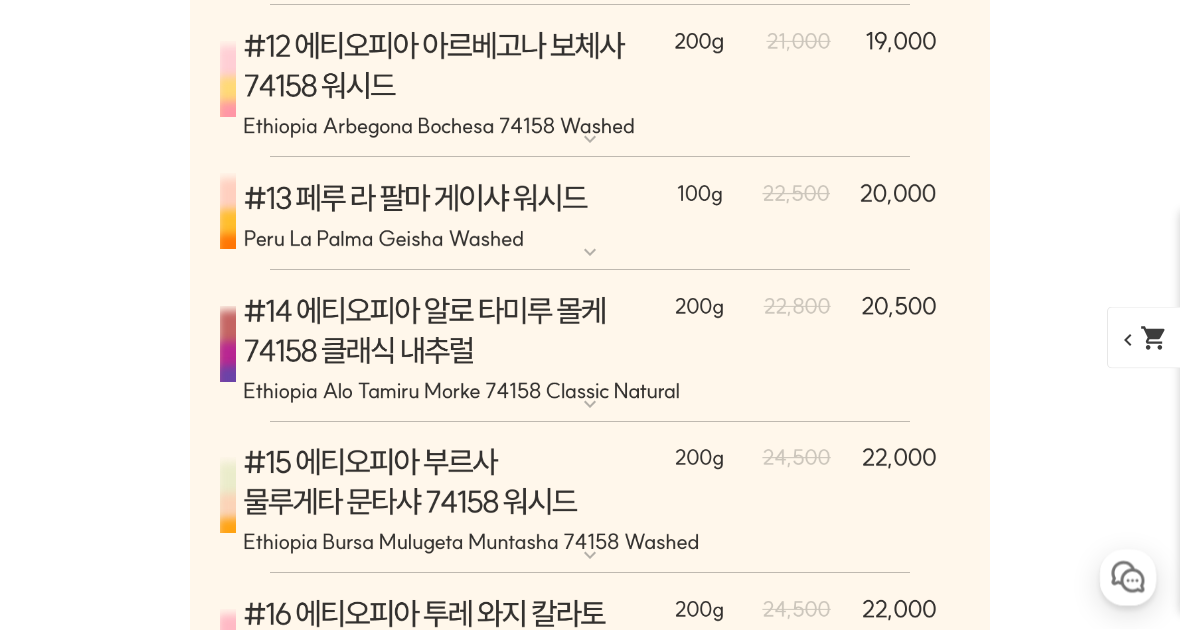 click at bounding box center [590, 215] 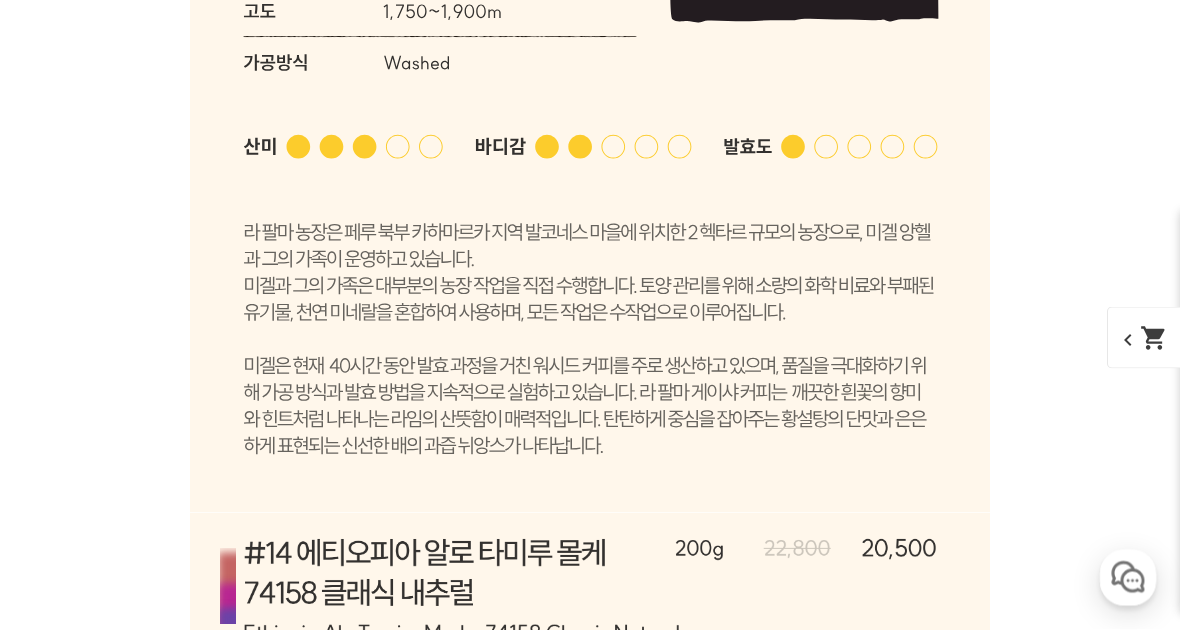 scroll, scrollTop: 10533, scrollLeft: 0, axis: vertical 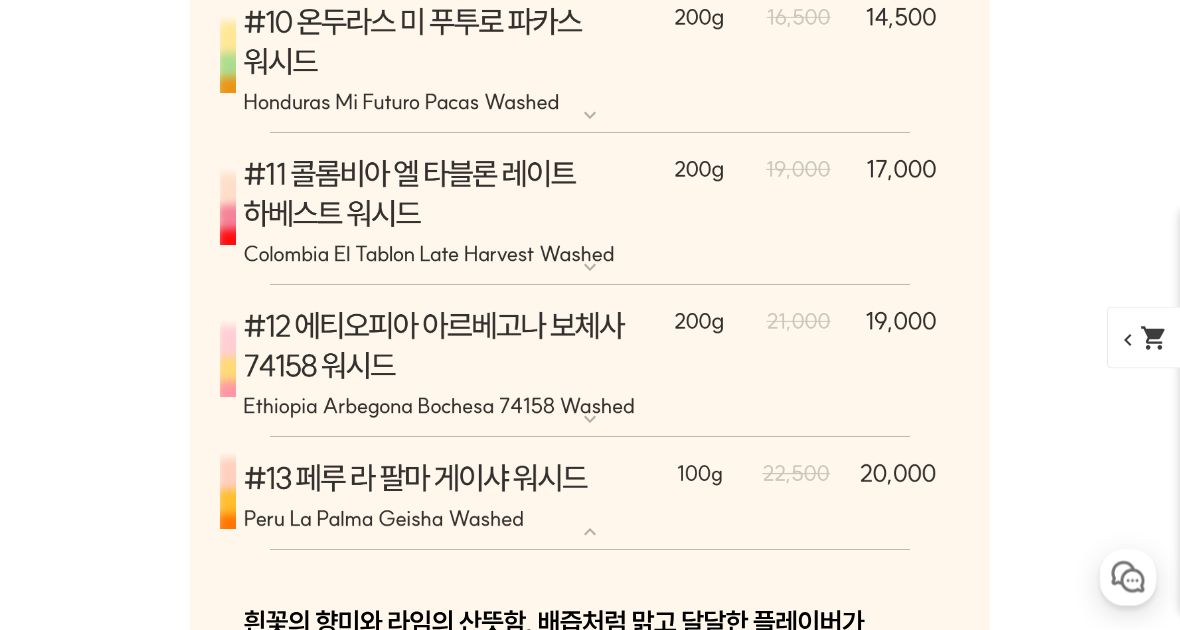 click at bounding box center (590, 495) 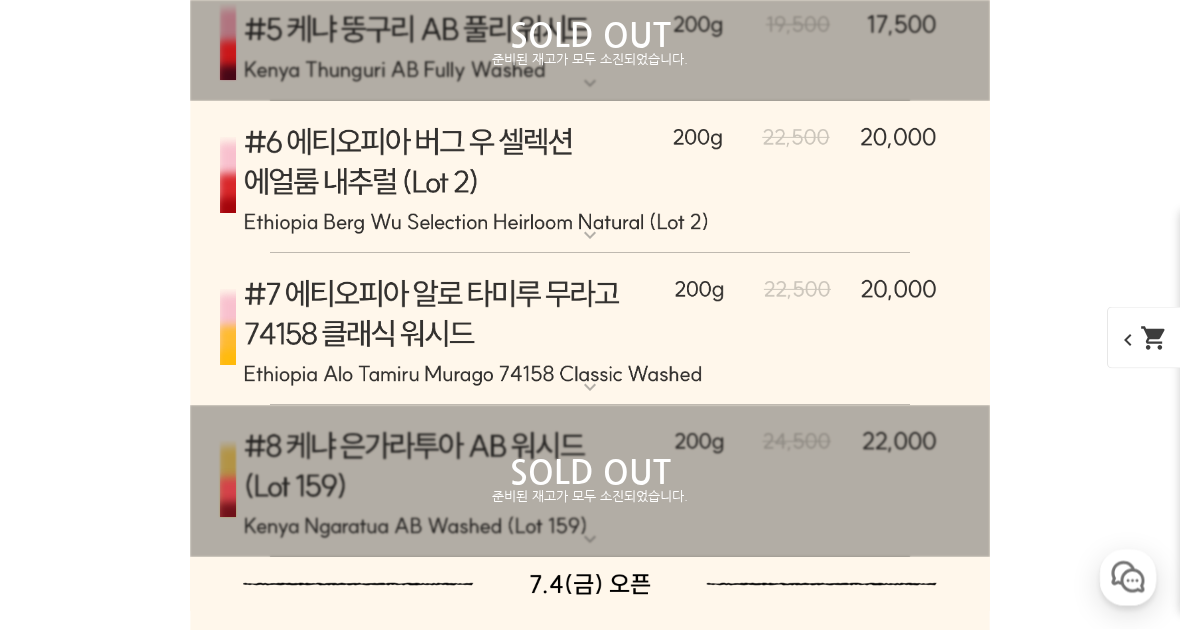 scroll, scrollTop: 8595, scrollLeft: 0, axis: vertical 